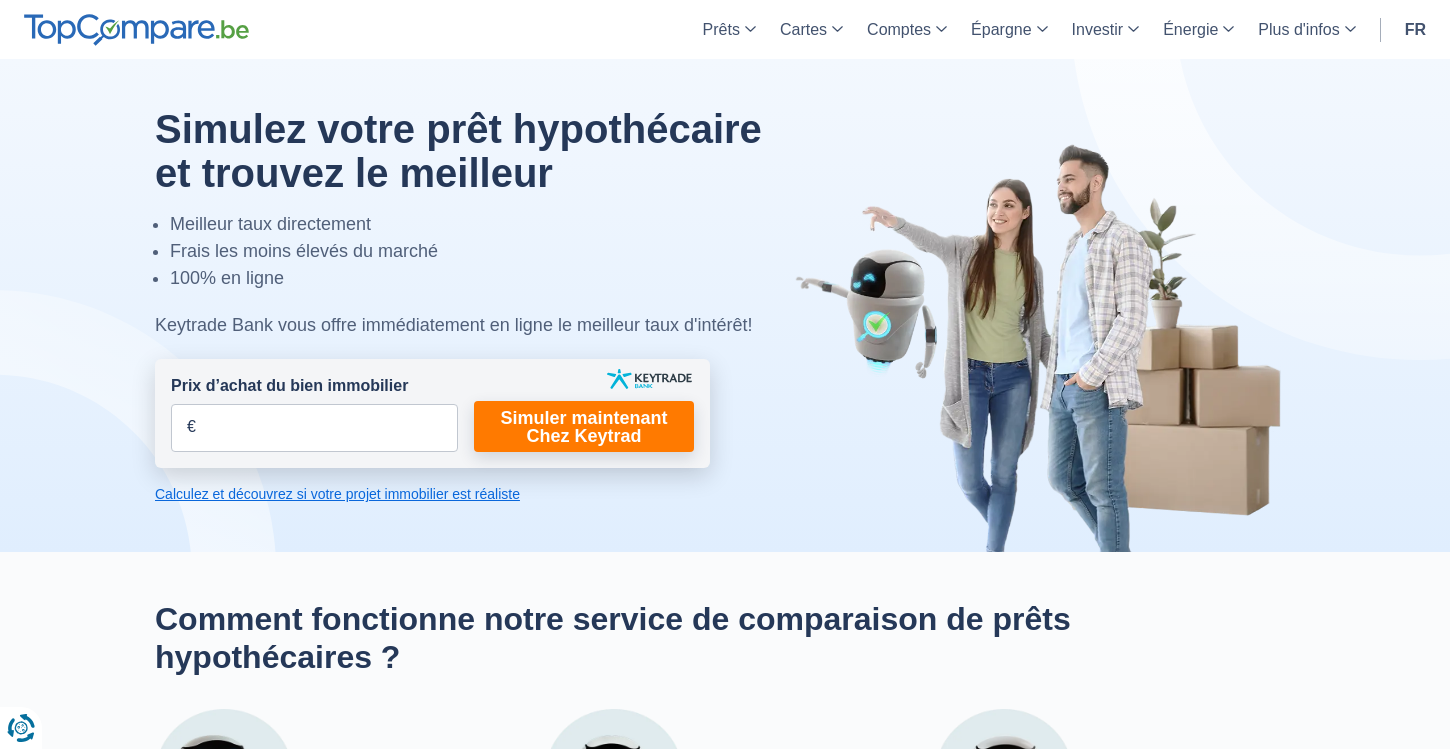 scroll, scrollTop: 0, scrollLeft: 0, axis: both 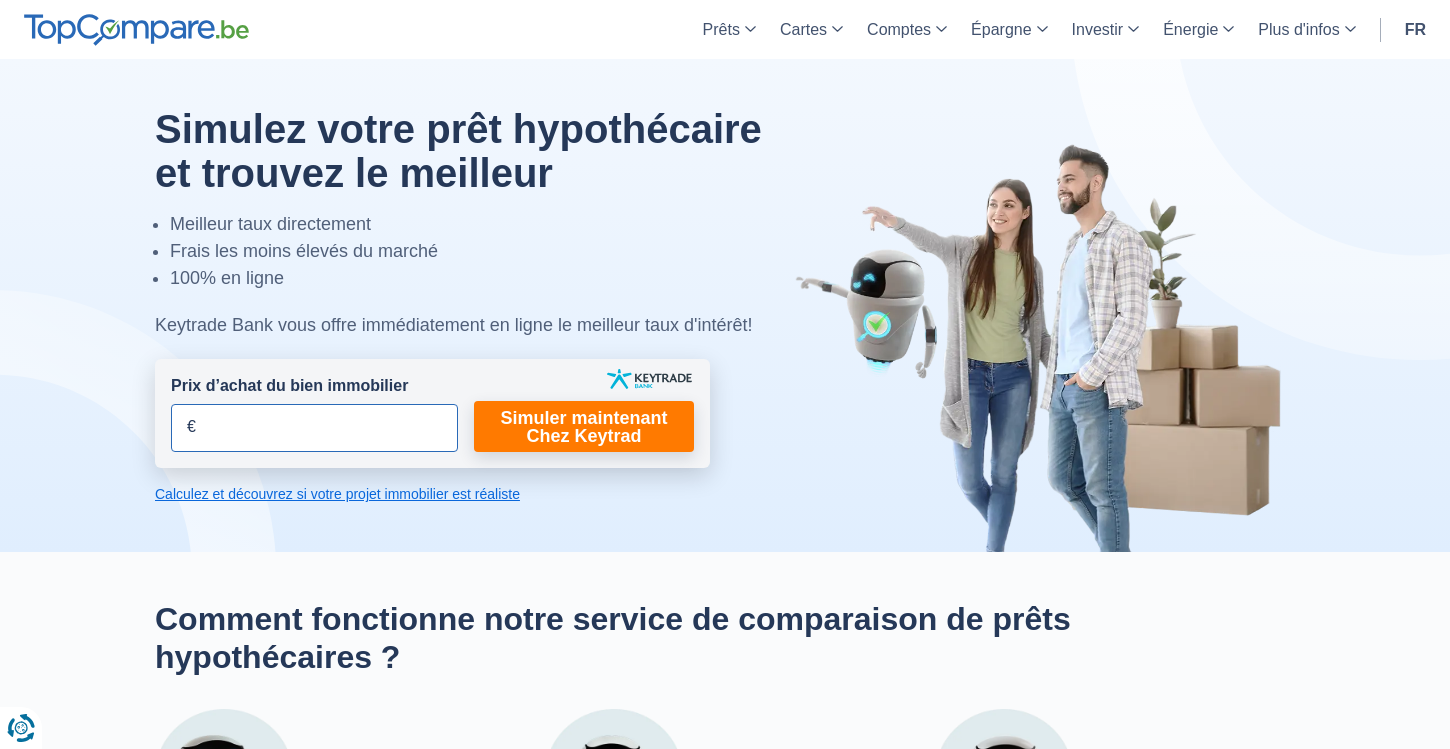 click on "Prix d’achat du bien immobilier" at bounding box center (314, 428) 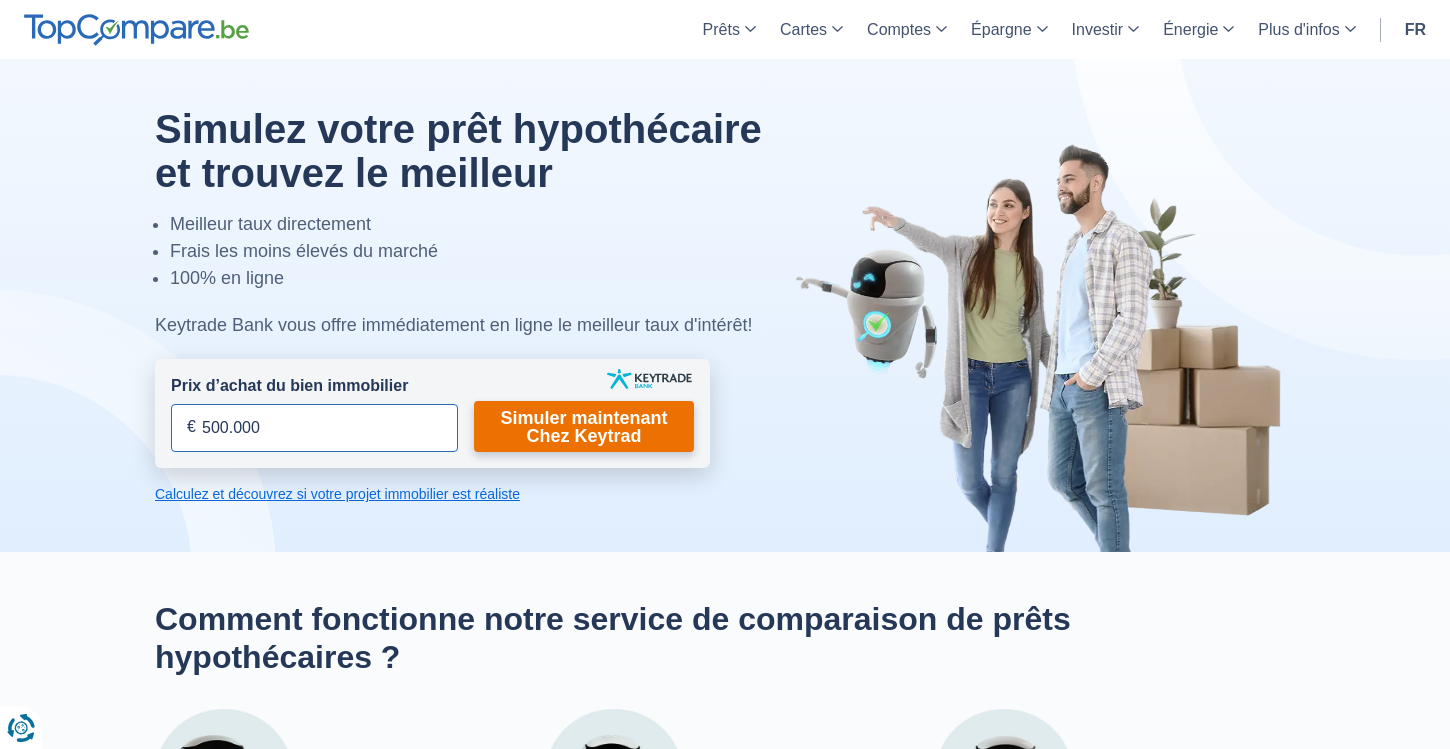type on "500.000" 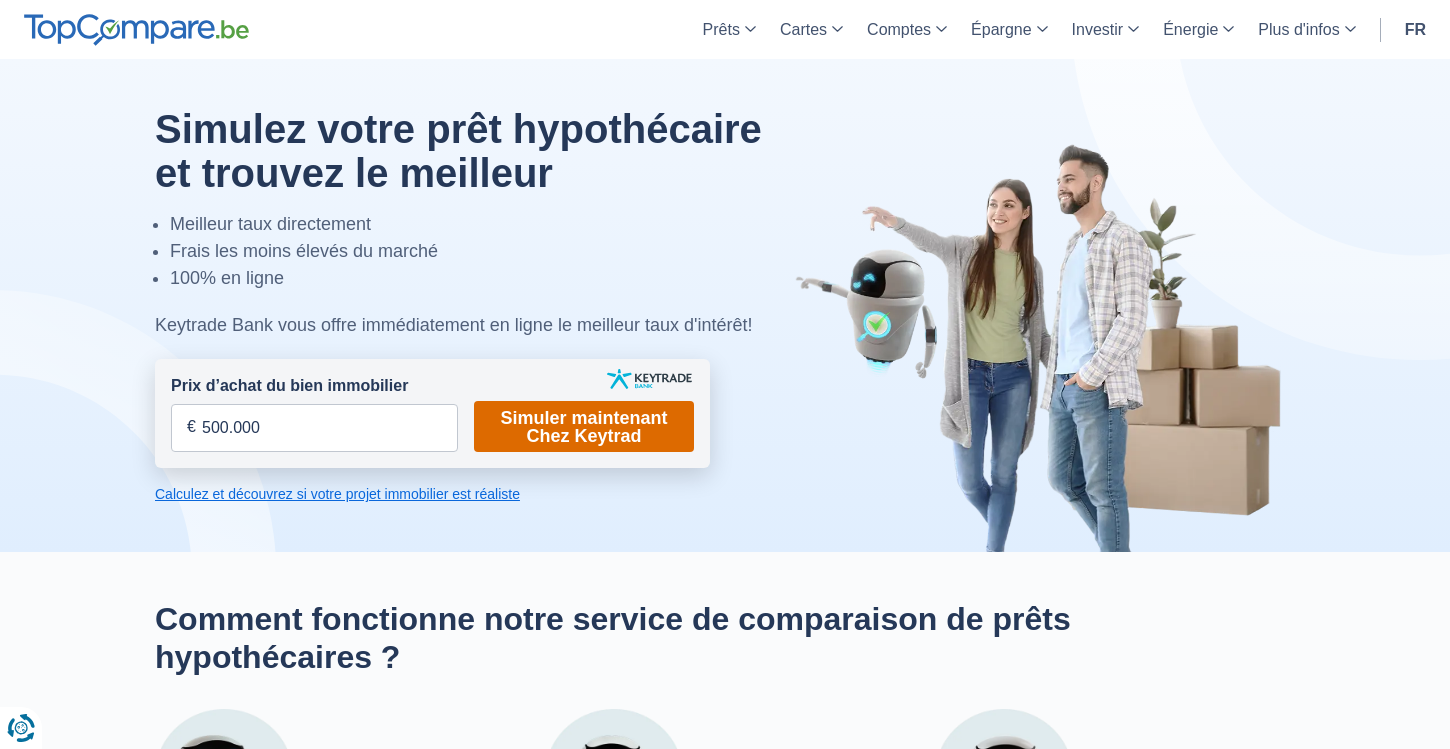 click on "Simuler maintenant Chez Keytrad" at bounding box center [584, 426] 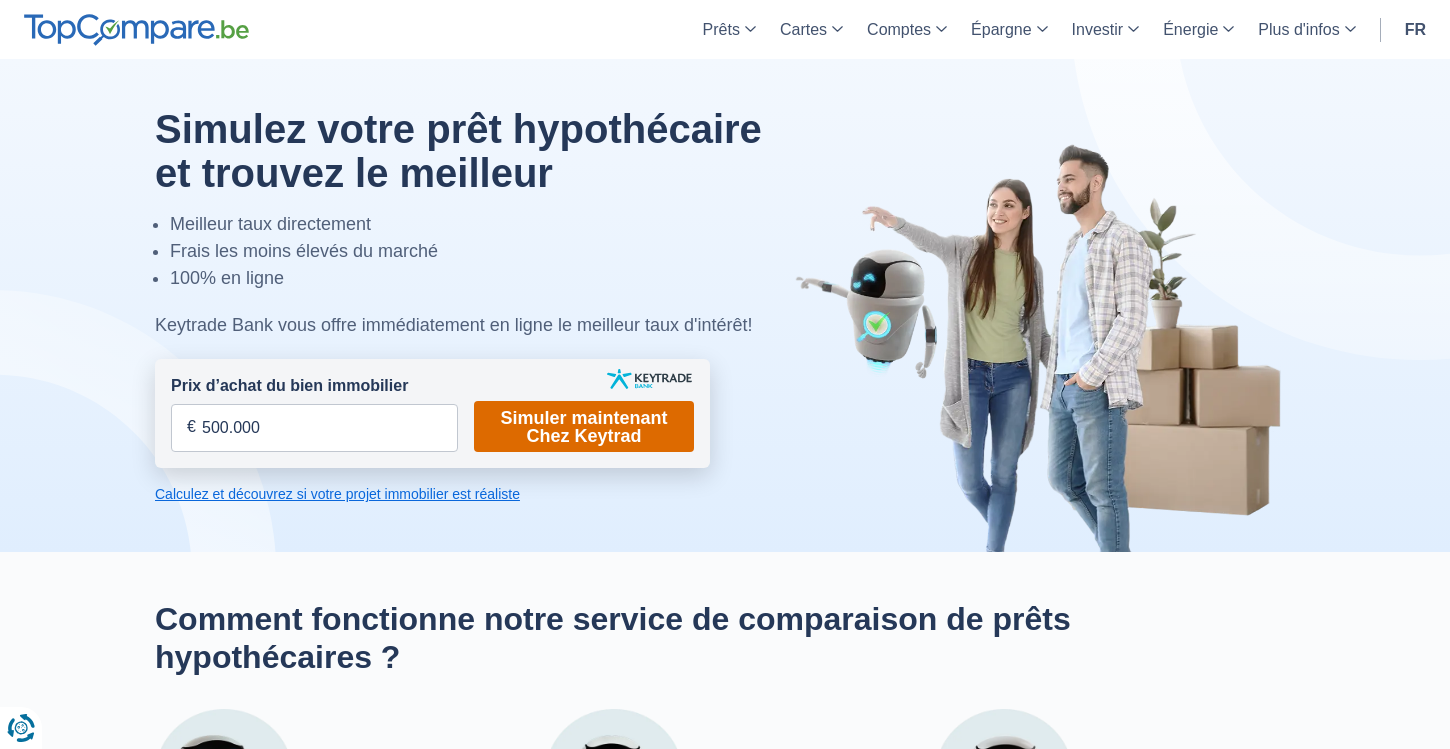 click on "Simuler maintenant Chez Keytrad" at bounding box center [584, 426] 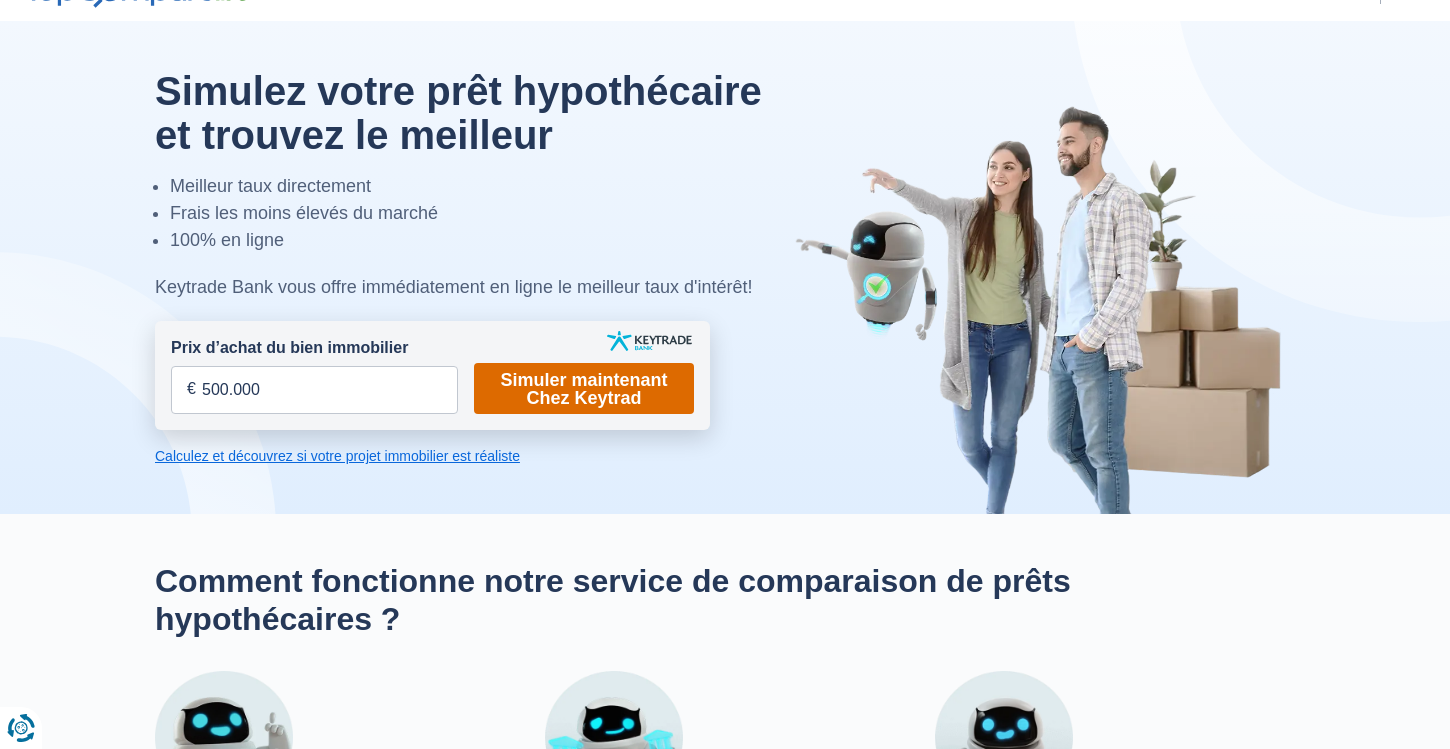 scroll, scrollTop: 34, scrollLeft: 0, axis: vertical 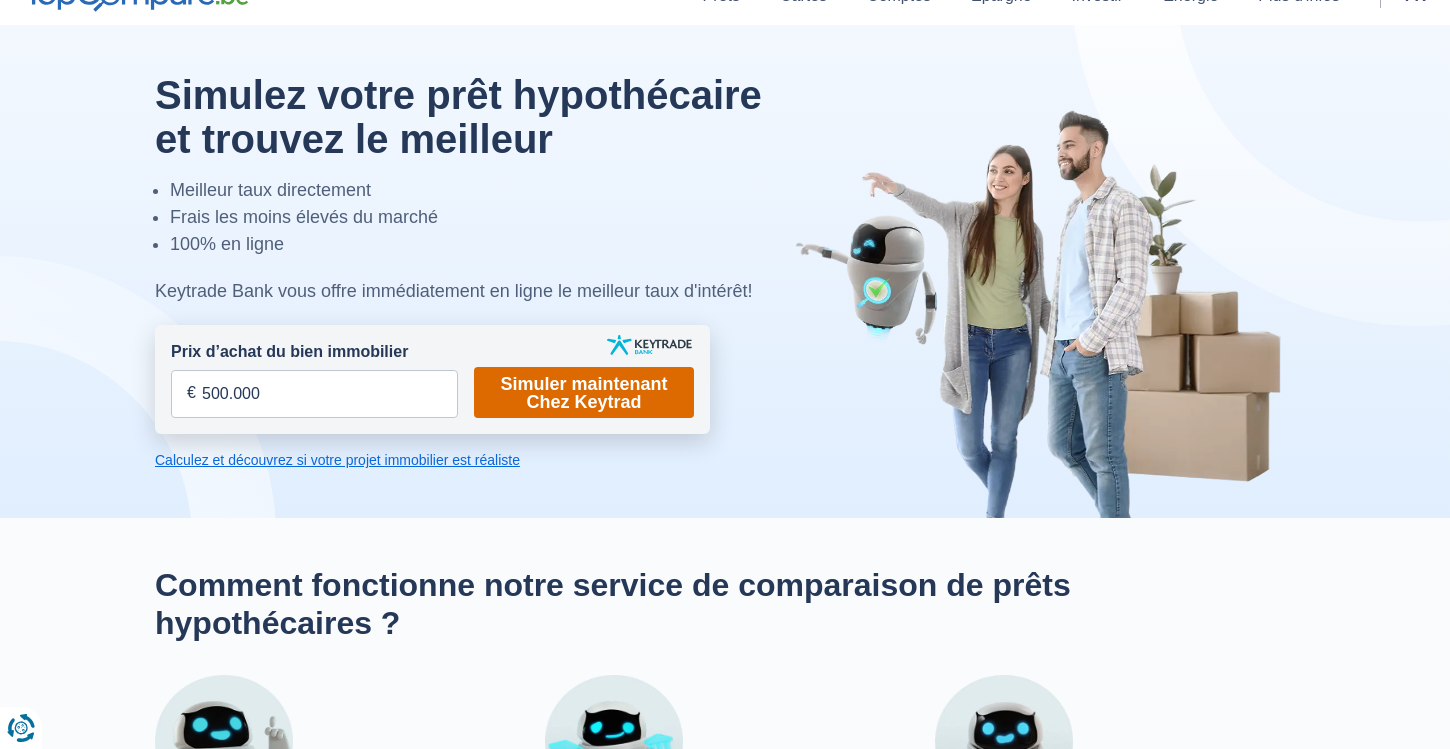 click on "Simuler maintenant Chez Keytrad" at bounding box center (584, 392) 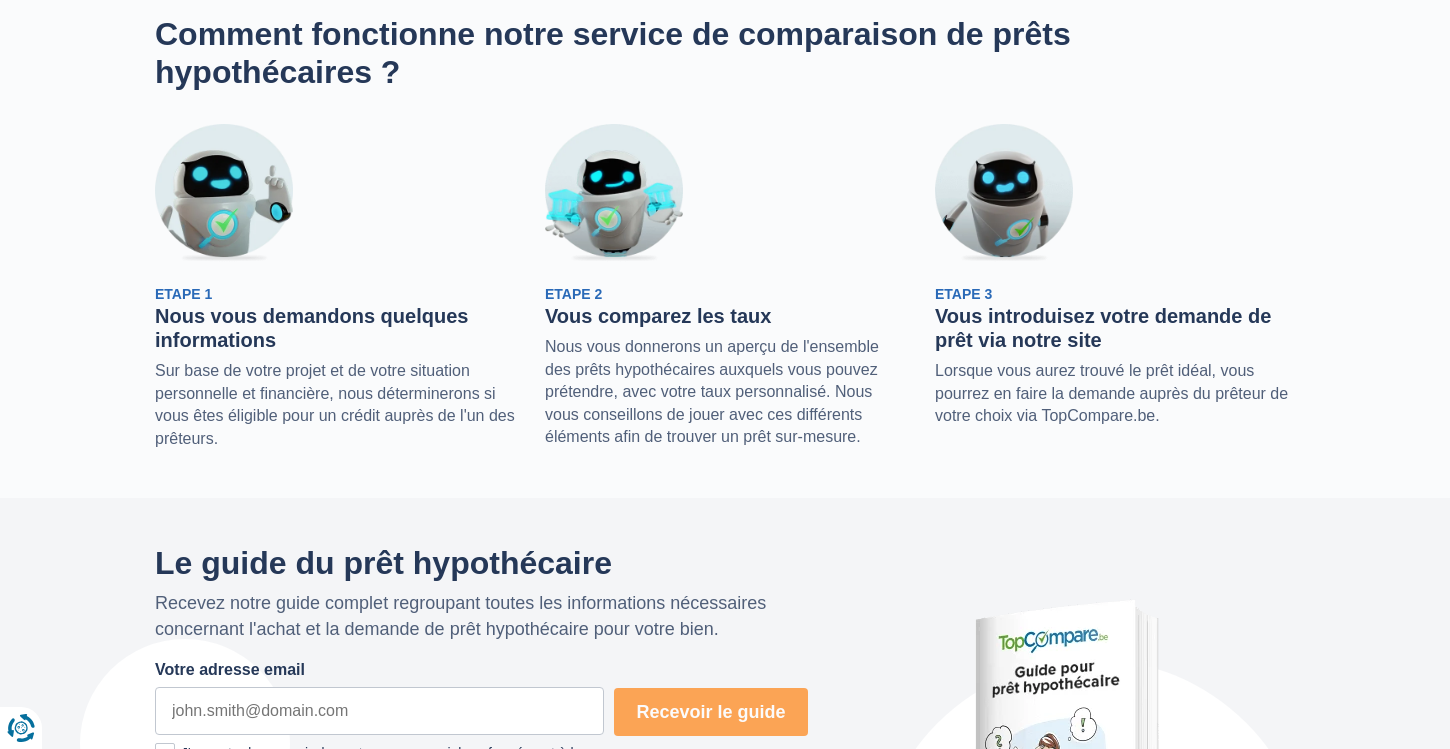 scroll, scrollTop: 0, scrollLeft: 0, axis: both 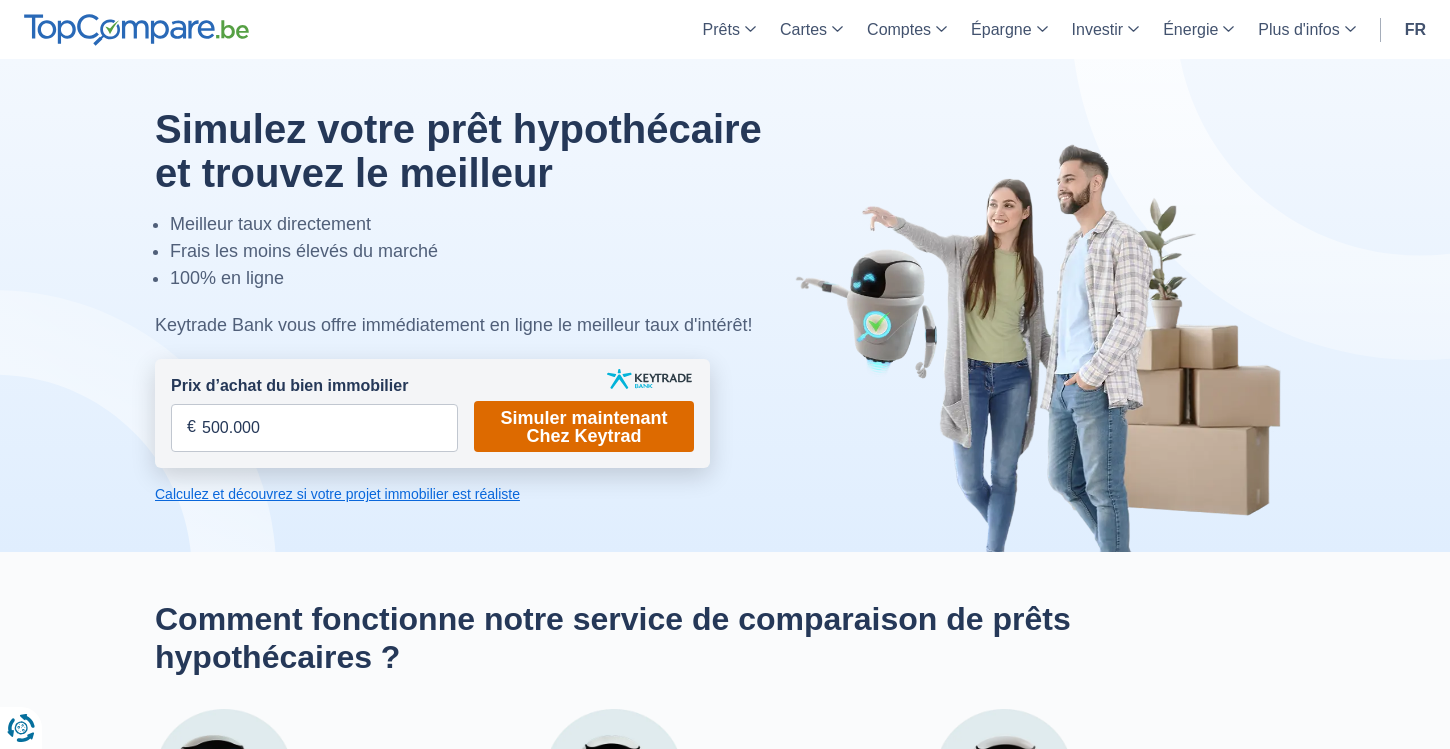 click on "Simuler maintenant Chez Keytrad" at bounding box center (584, 426) 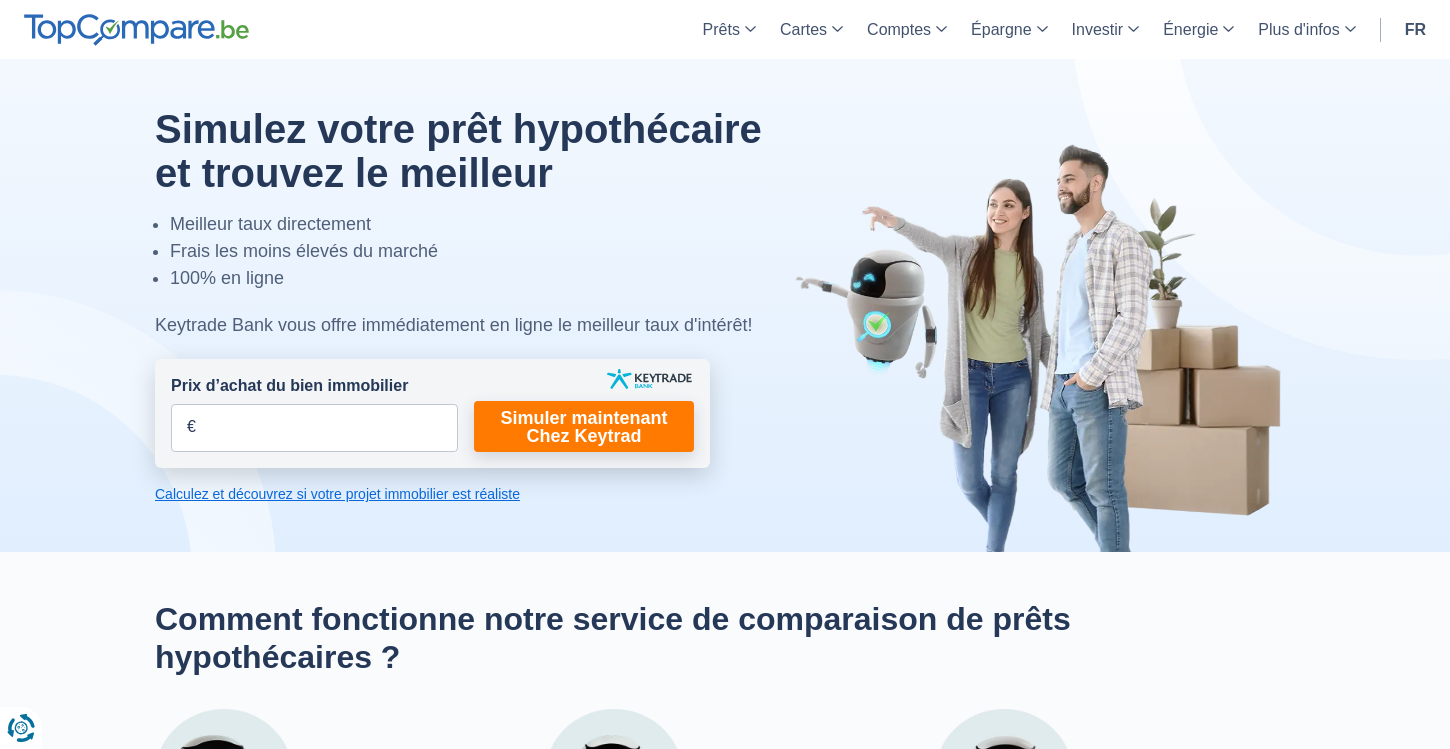 scroll, scrollTop: 0, scrollLeft: 0, axis: both 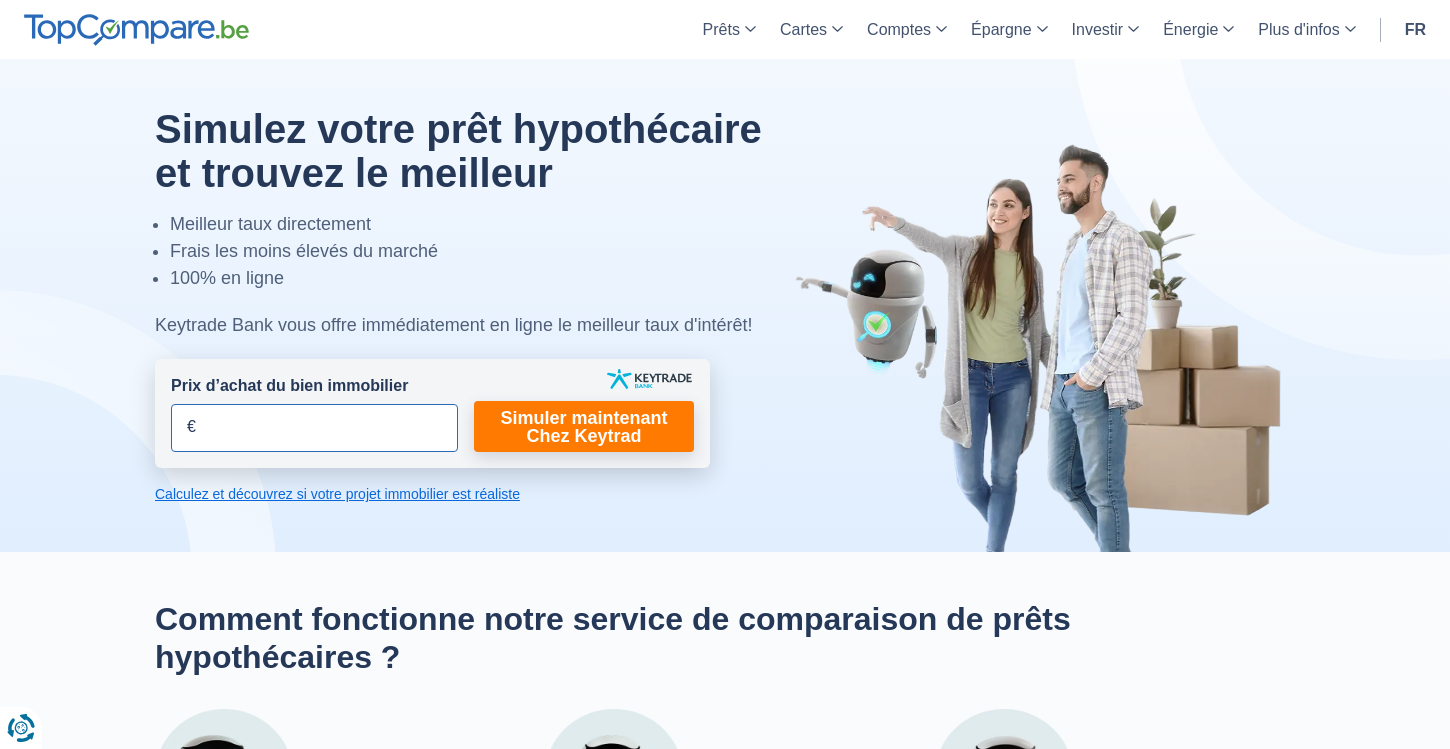 click on "Prix d’achat du bien immobilier" at bounding box center [314, 428] 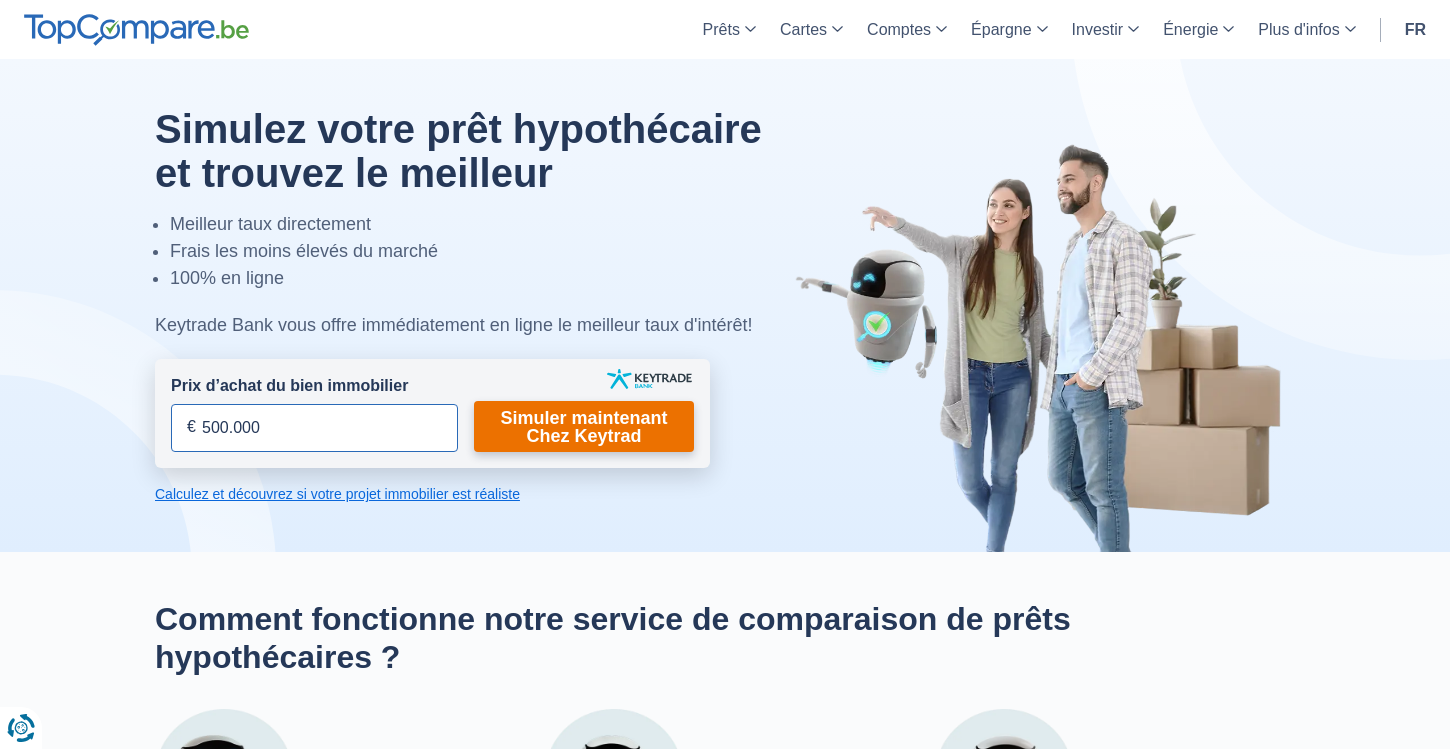 type on "500.000" 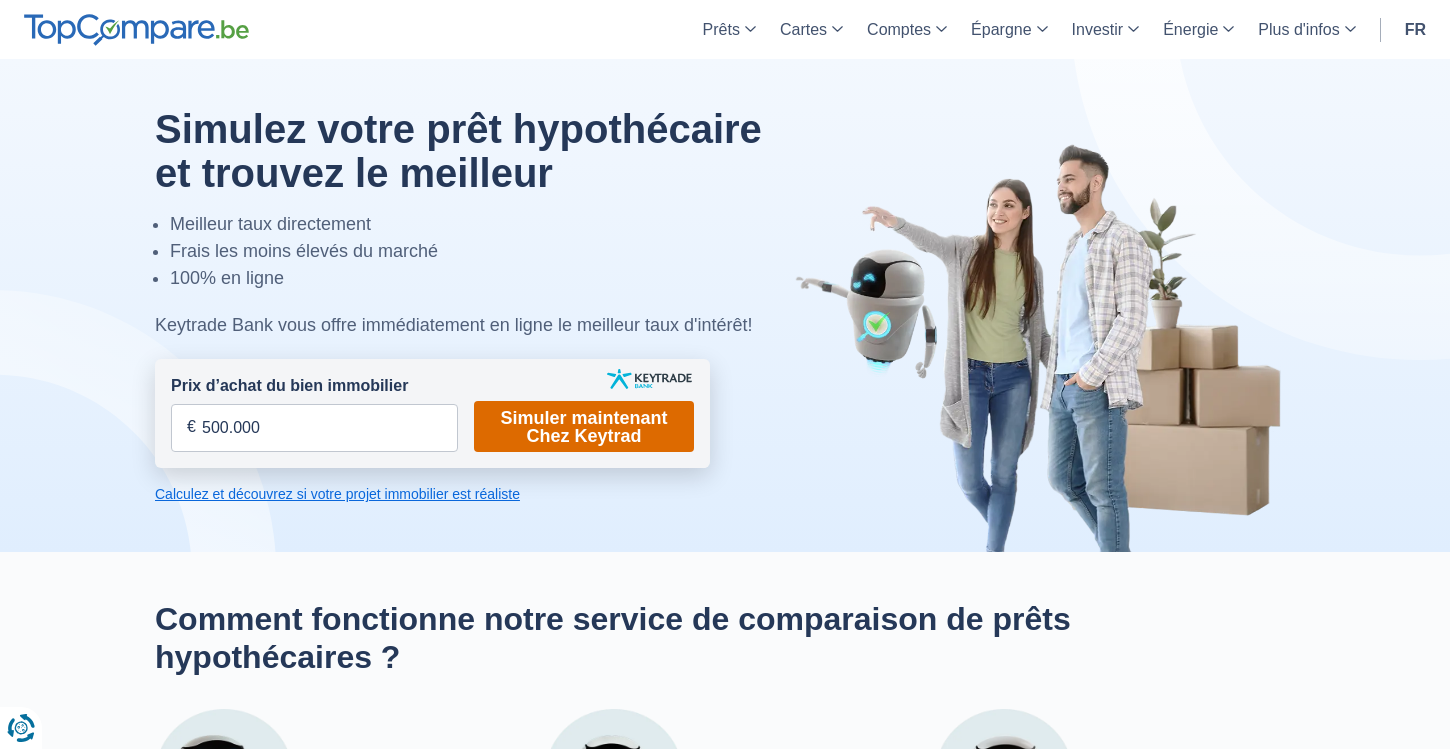 click on "Simuler maintenant Chez Keytrad" at bounding box center [584, 426] 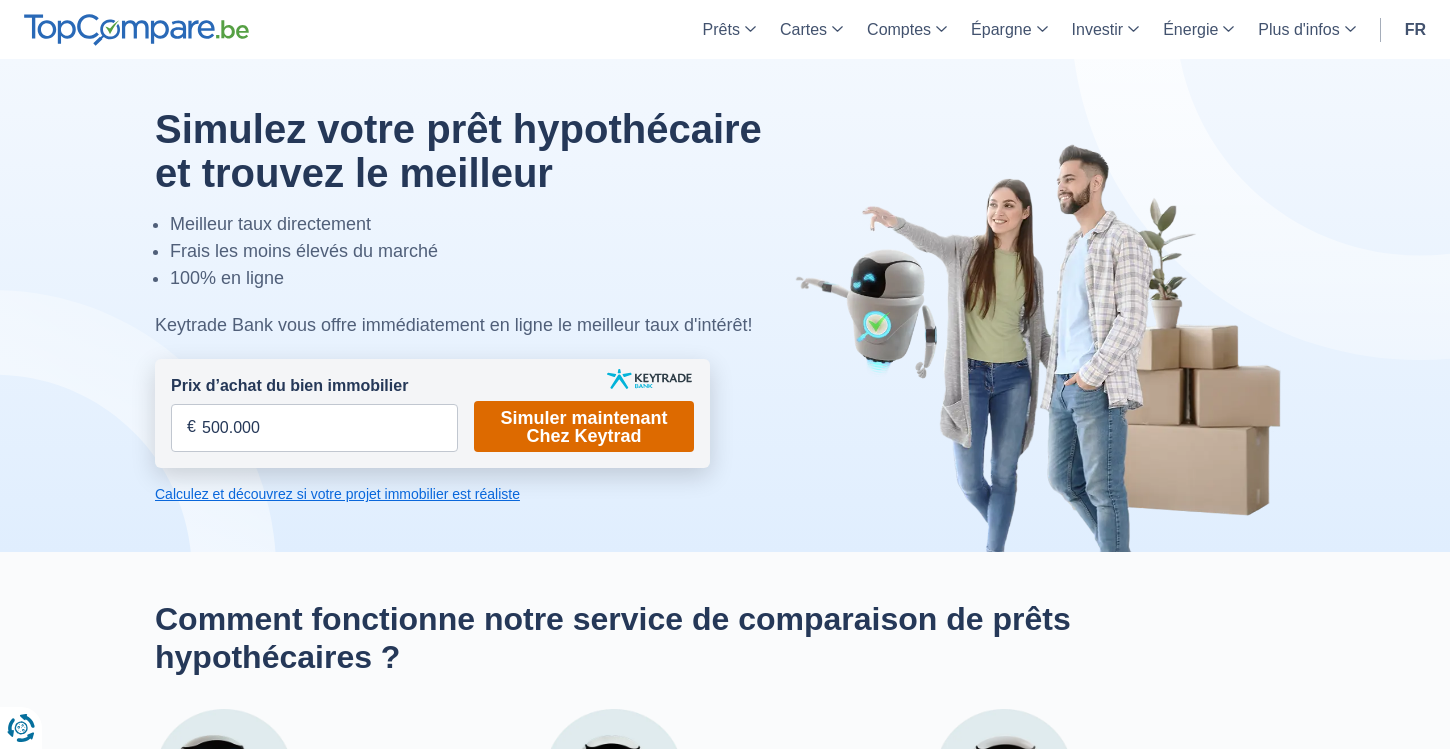 click on "Simuler maintenant Chez Keytrad" at bounding box center (584, 426) 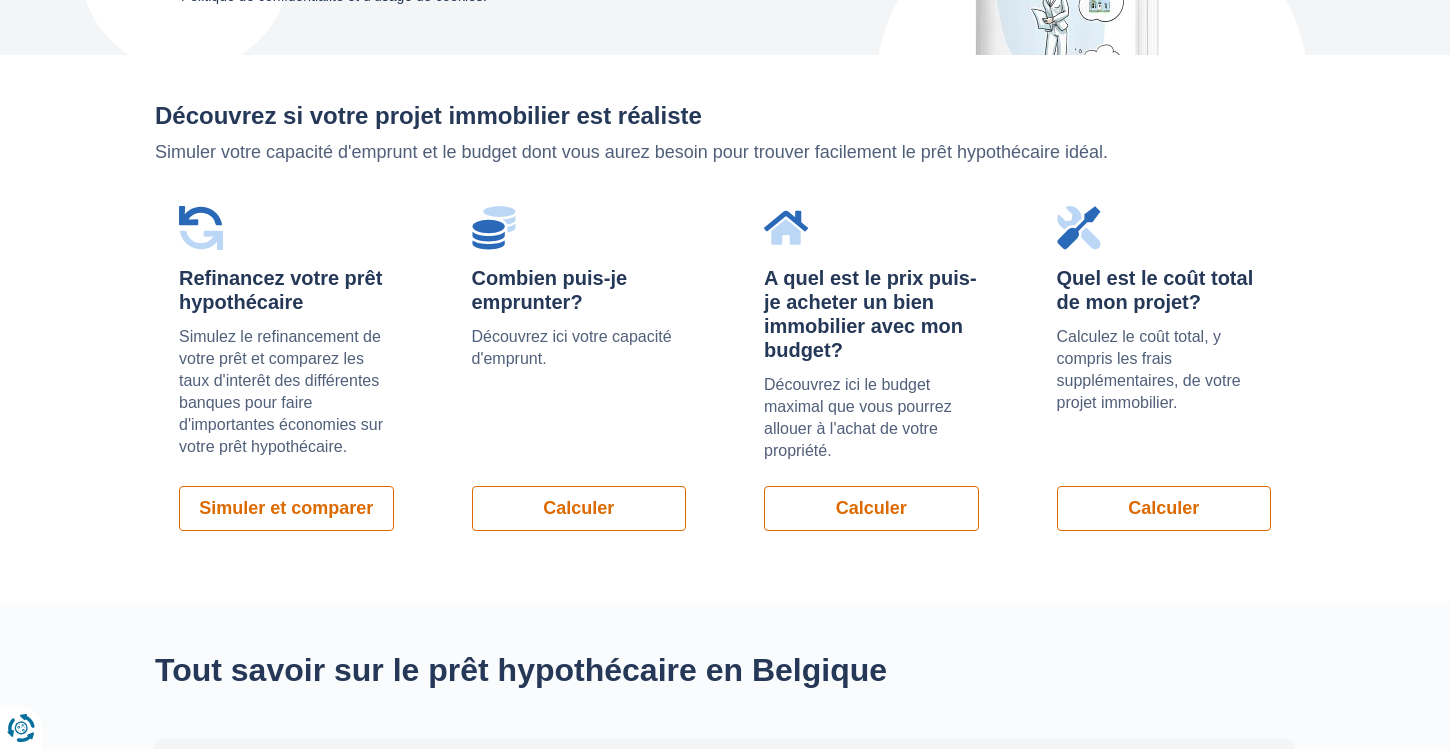 scroll, scrollTop: 1359, scrollLeft: 0, axis: vertical 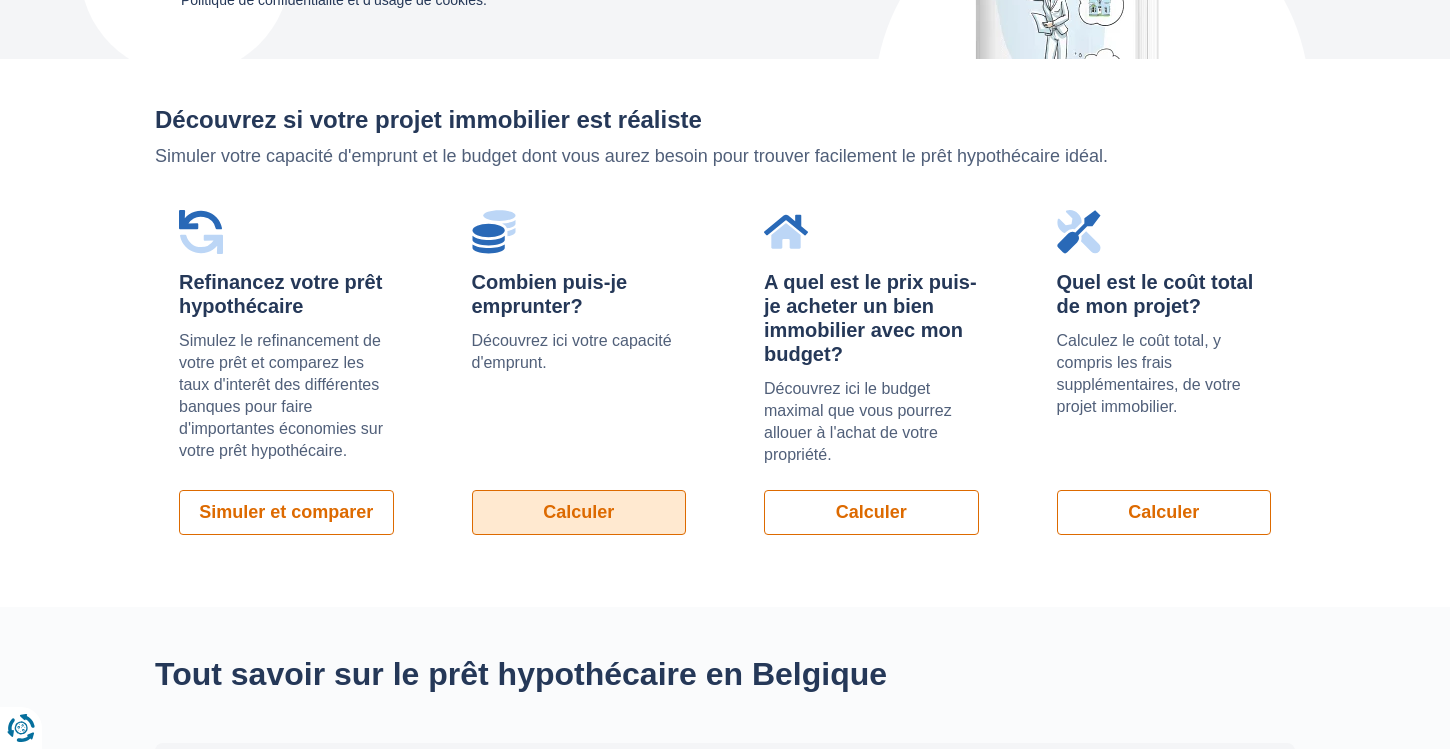 click on "Calculer" at bounding box center (579, 512) 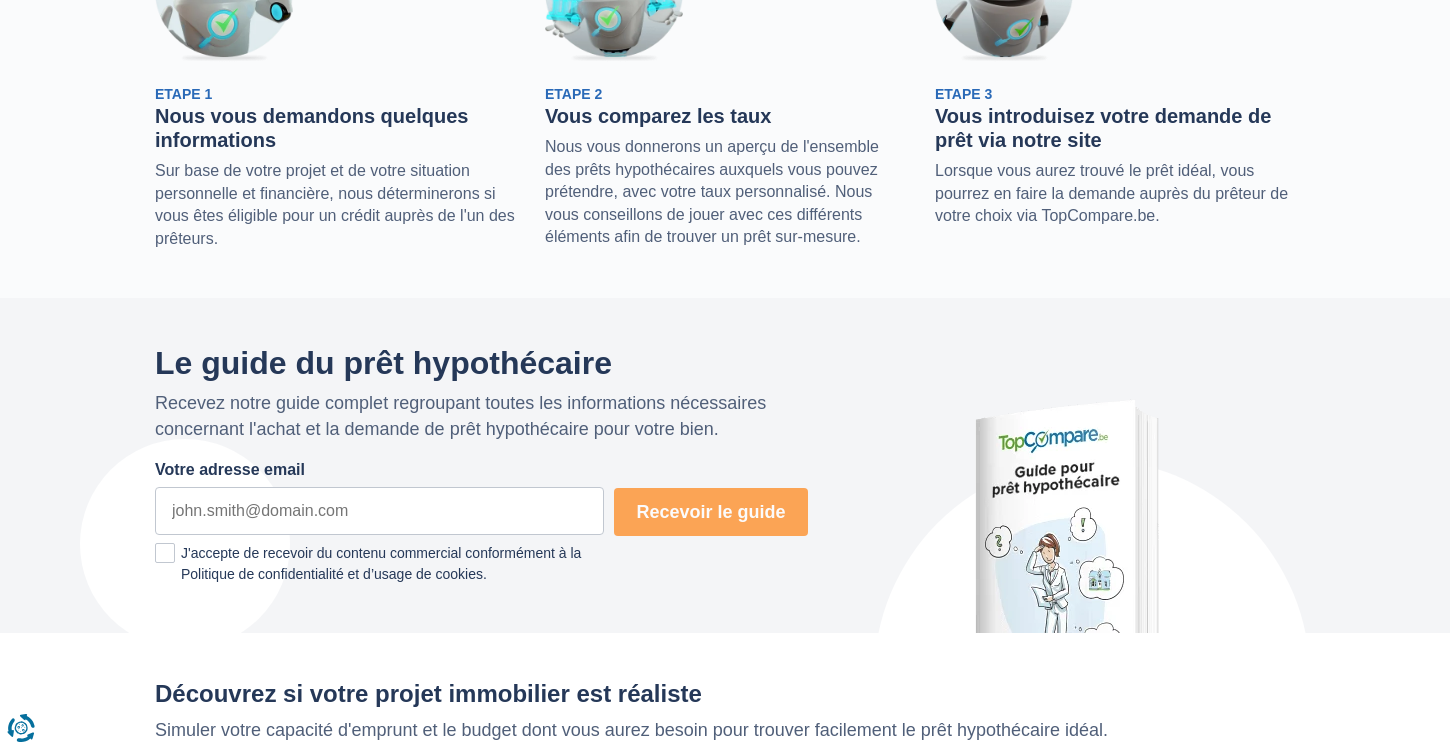 scroll, scrollTop: 0, scrollLeft: 0, axis: both 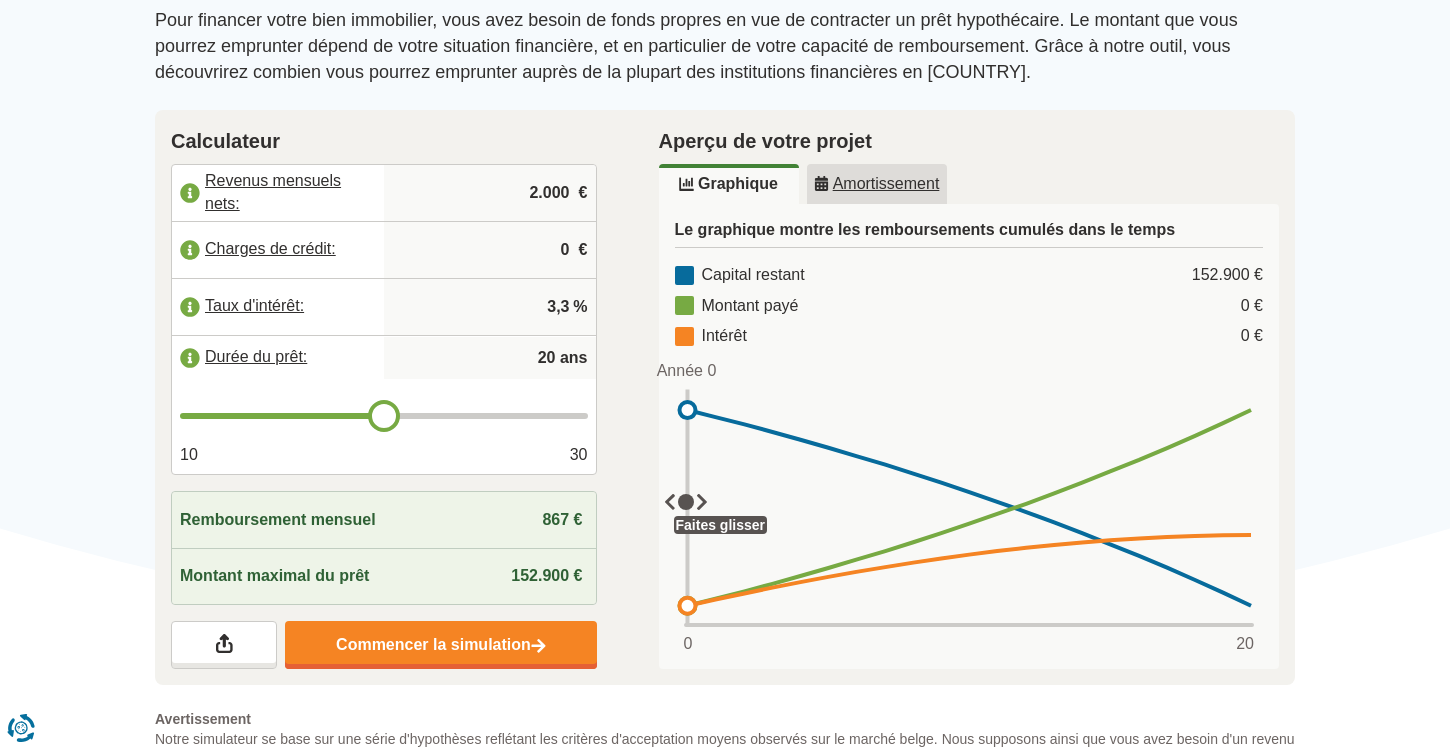click on "2.000" at bounding box center [490, 193] 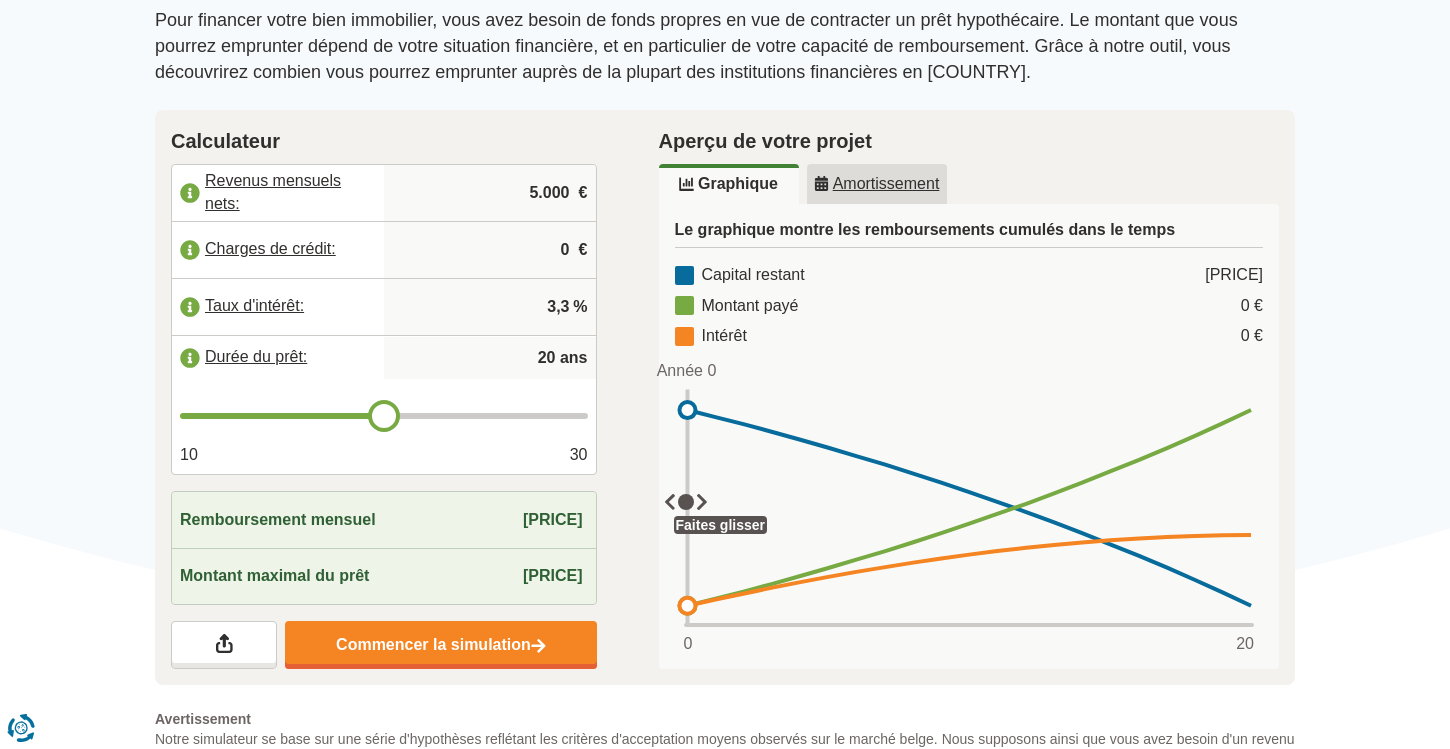 type on "5.000" 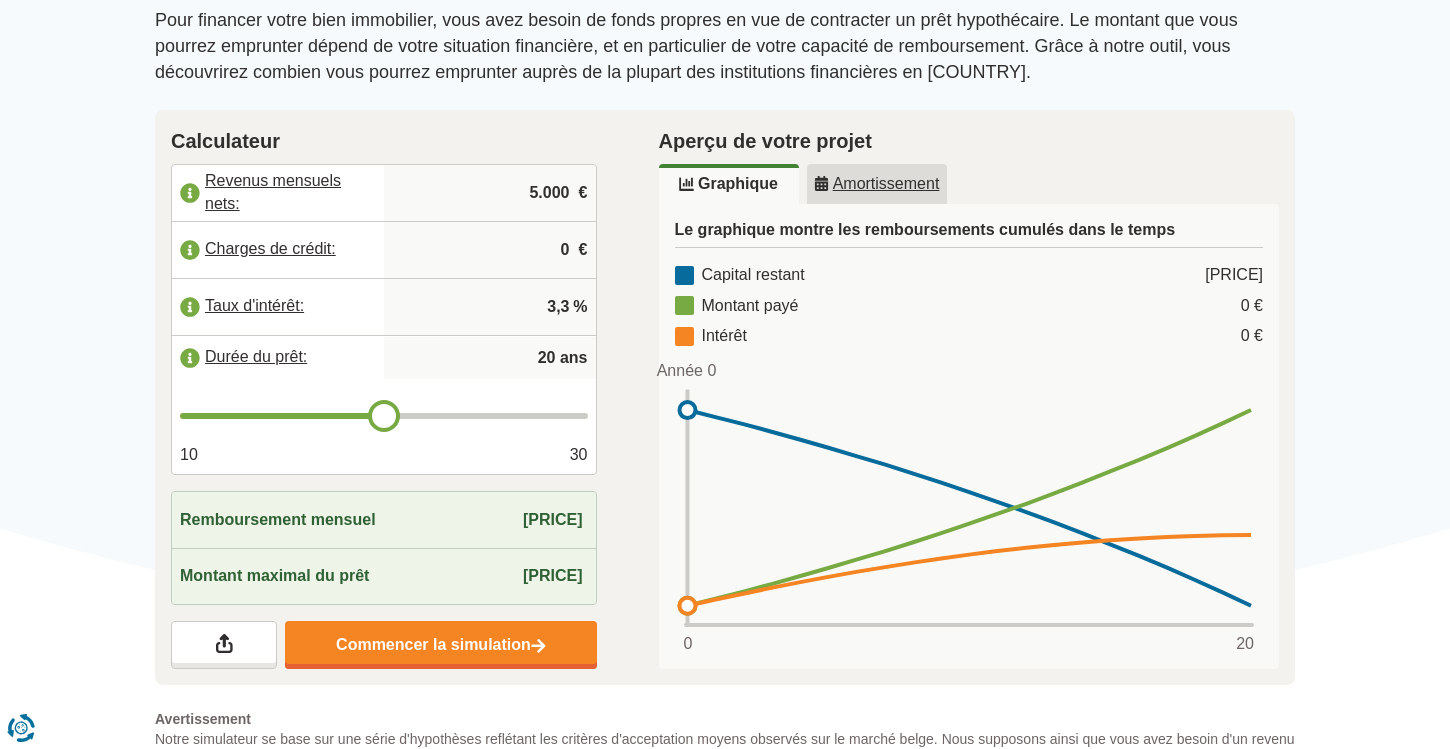 click on "Capital restant
[PRICE]
Montant payé
[PRICE]
Intérêt
[PRICE]
Année
0 1 2 3 4 5 6 7 8 9 10 11 12 13 14 15 16 17 18 19 20 0 50000 100000 150000 200000 250000 300000 350000 400000 0 0.1 0.2 0.3 0.4 0.5 0.6 0.7 0.8 0.9 1 Année 0
Faites glisser
0
20" at bounding box center [969, 459] 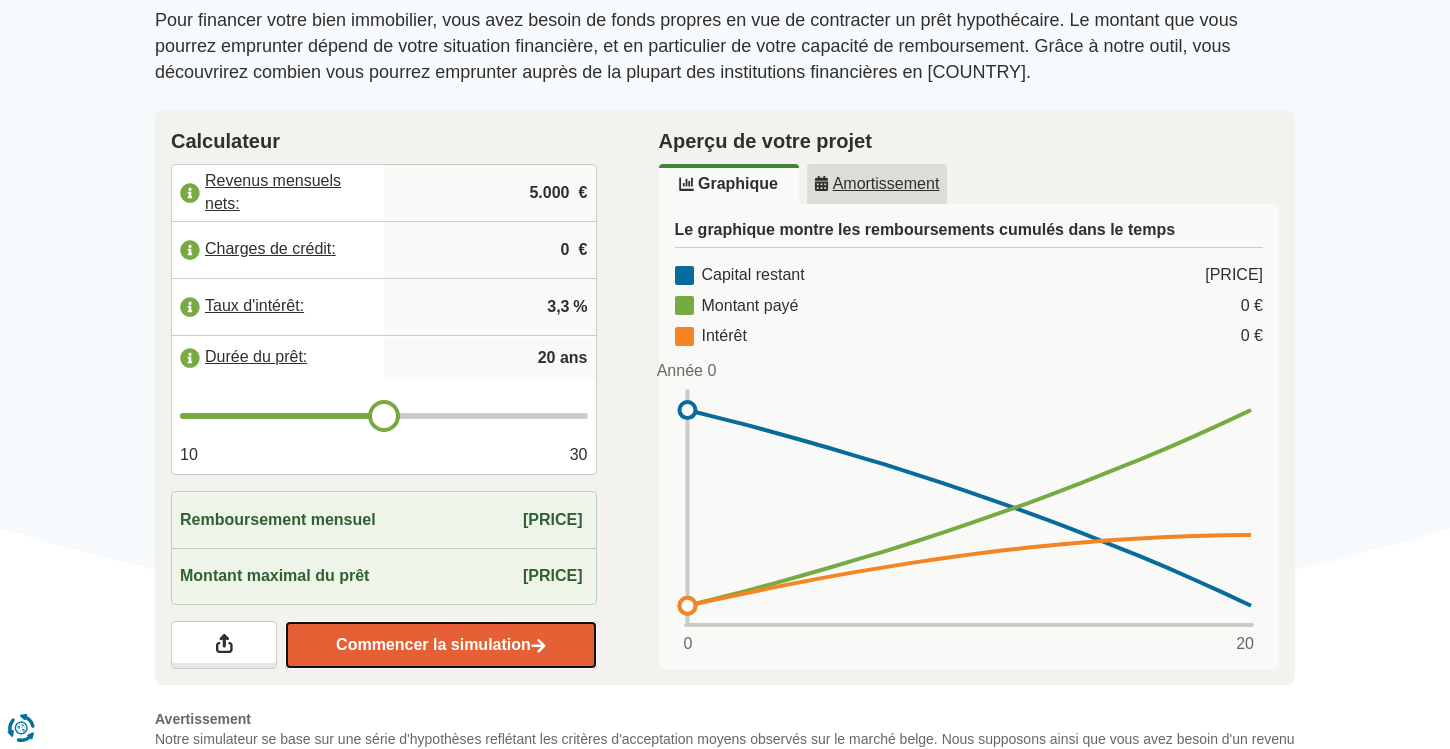 click on "Commencer la simulation" at bounding box center (440, 645) 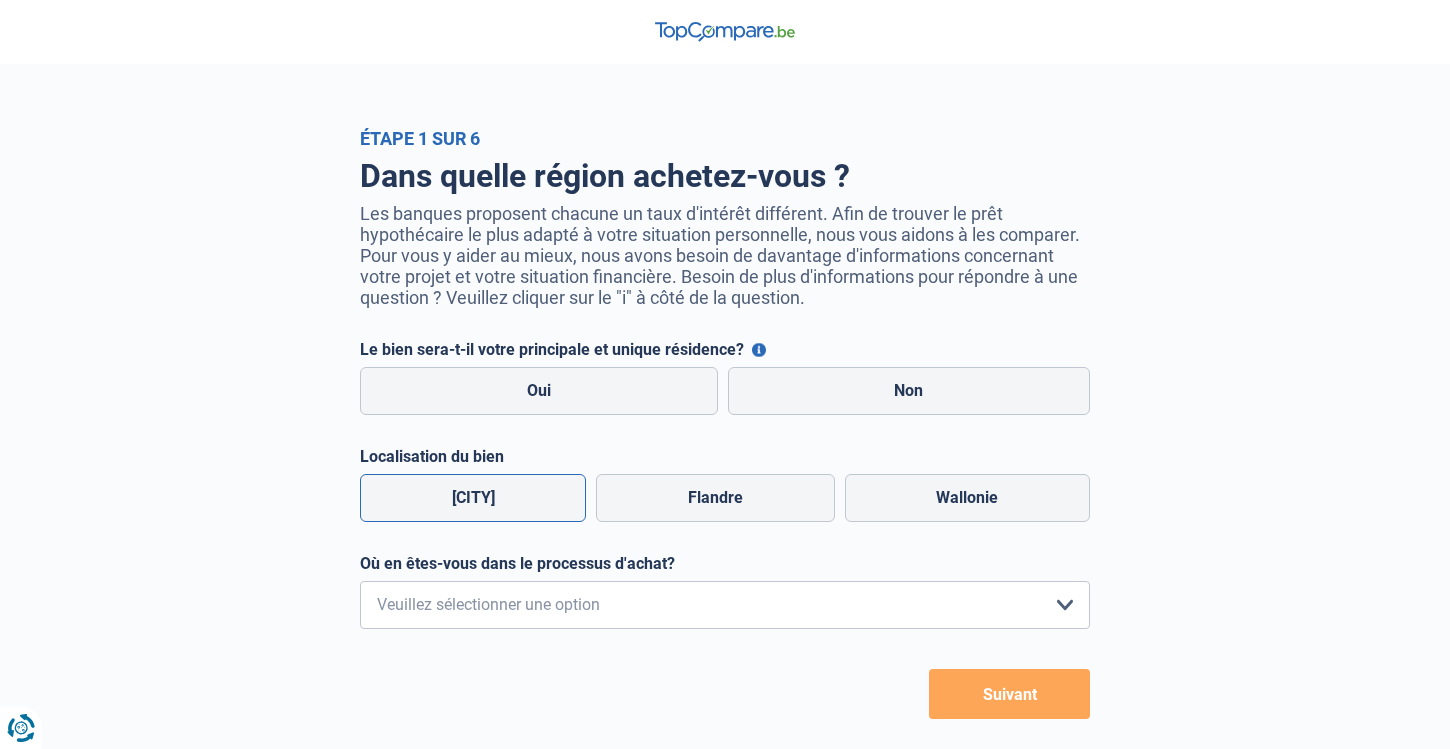 scroll, scrollTop: 0, scrollLeft: 0, axis: both 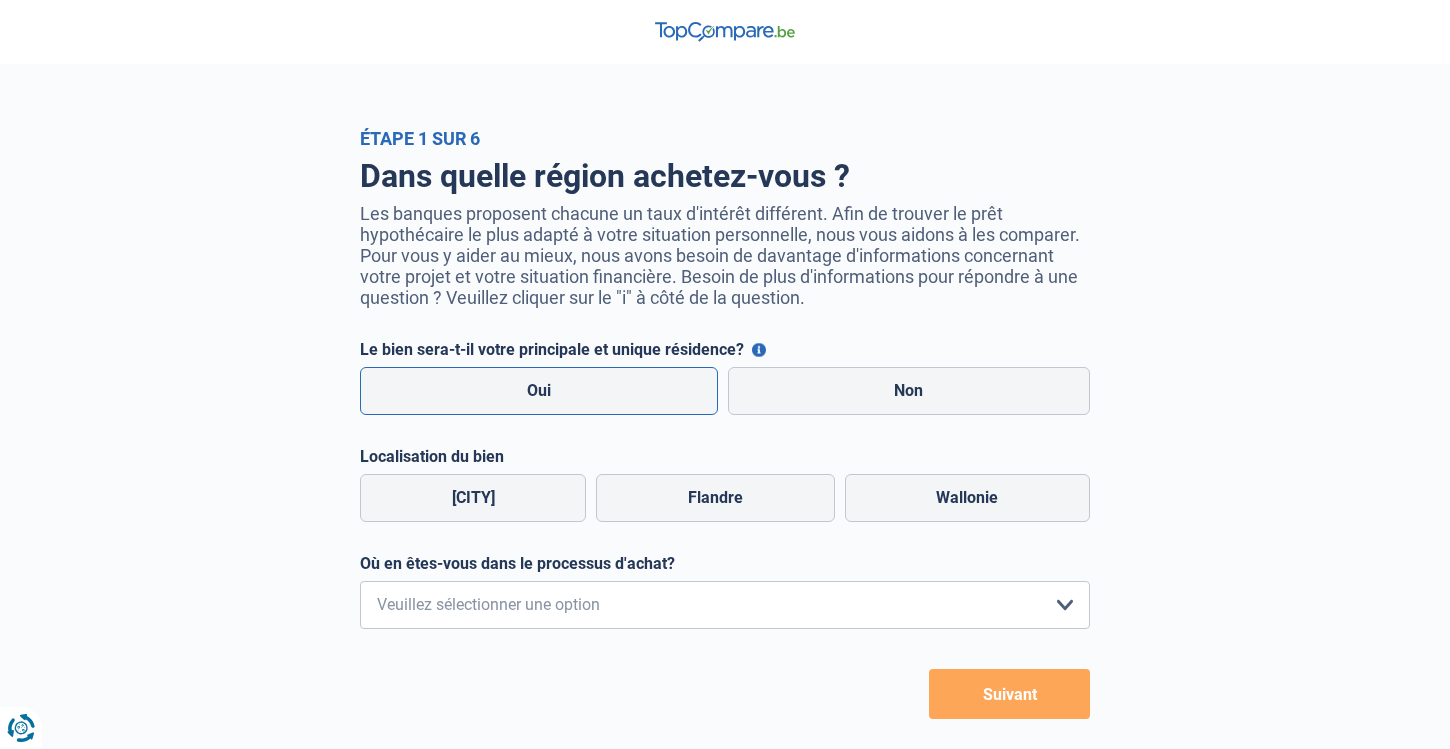 click on "Oui" at bounding box center [539, 391] 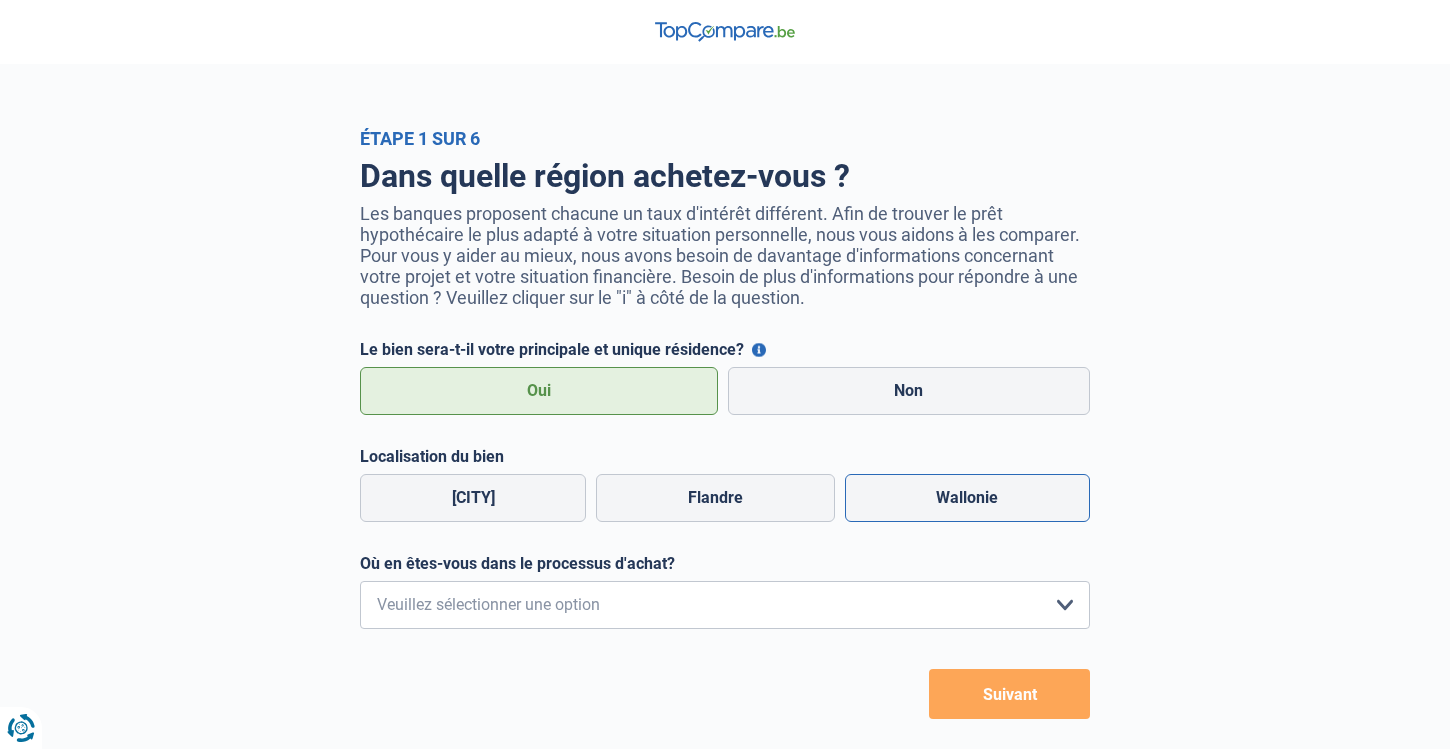 click on "Wallonie" at bounding box center [967, 498] 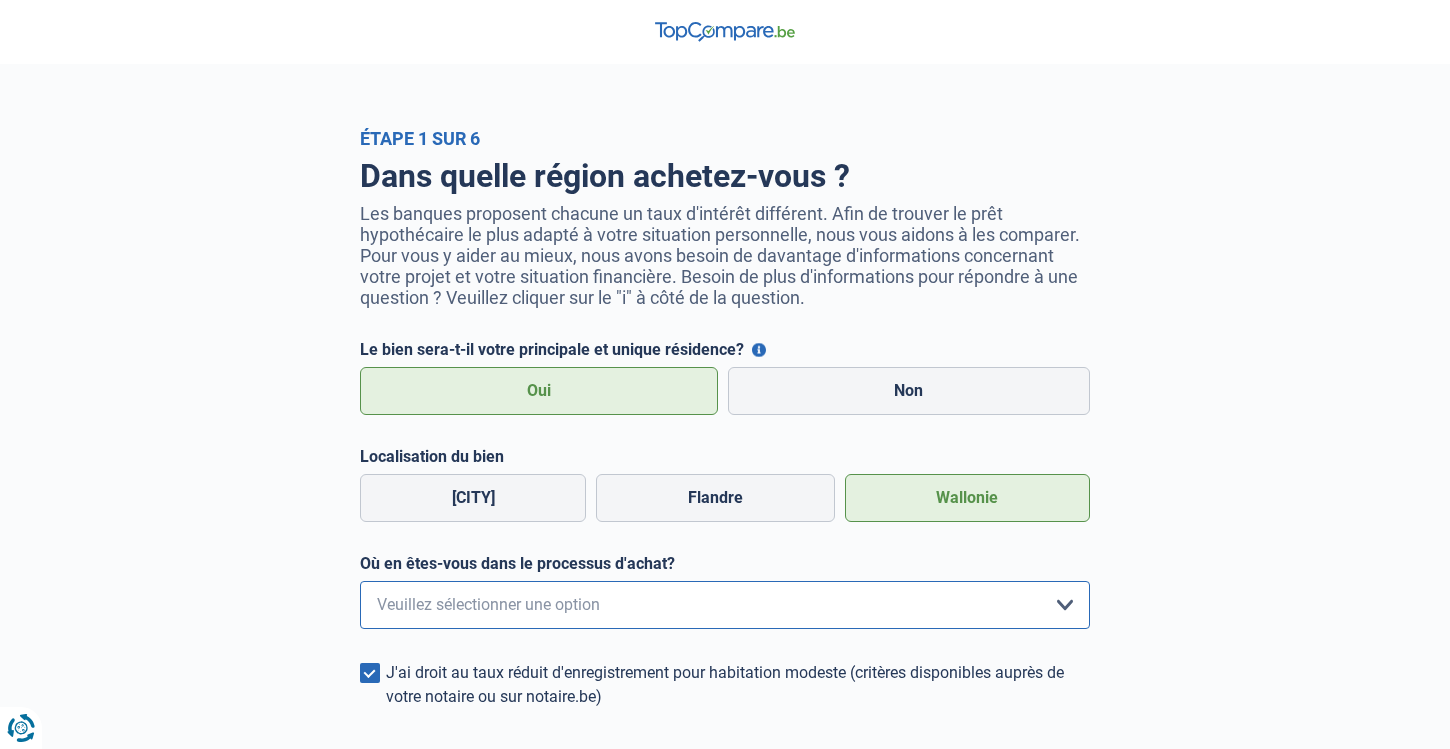 select on "0" 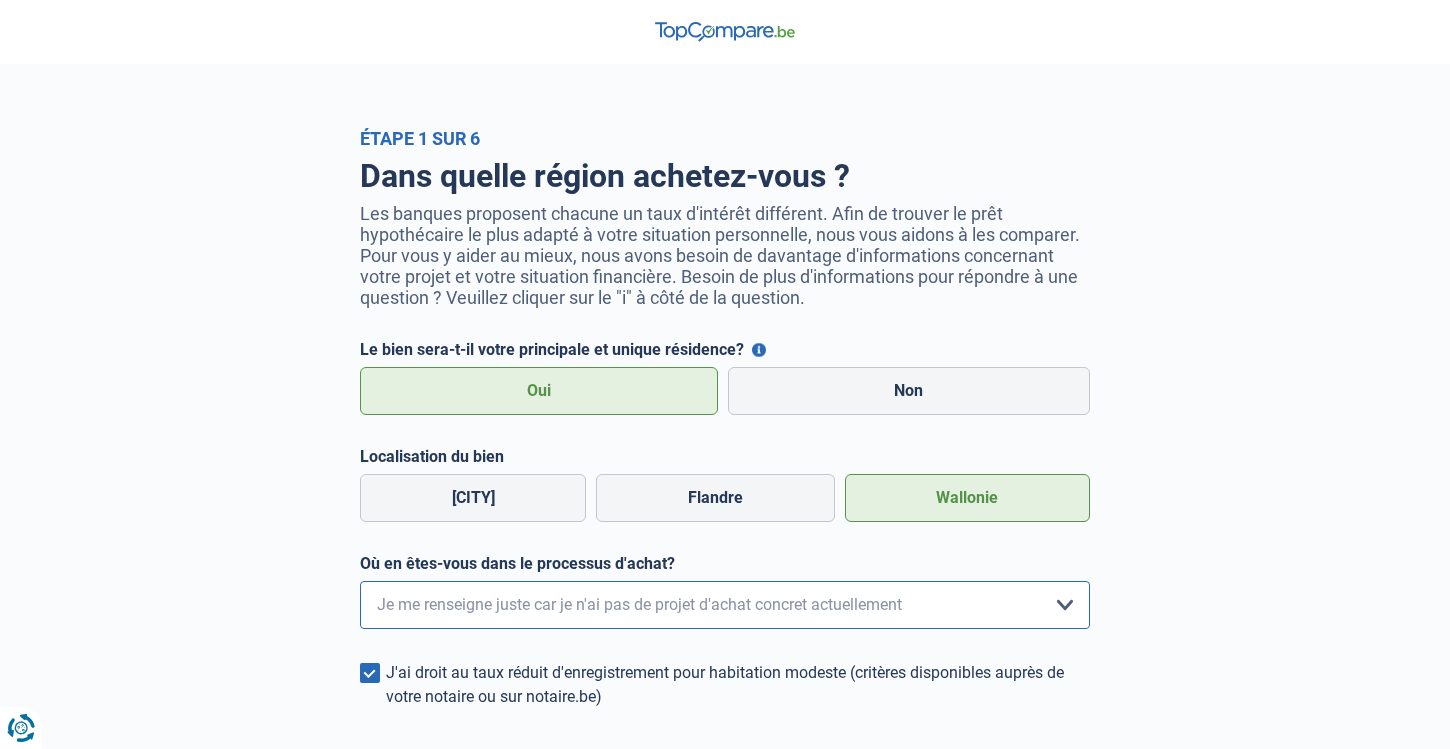 click on "Je me renseigne juste car je n'ai pas de projet d'achat concret actuellement" at bounding box center (0, 0) 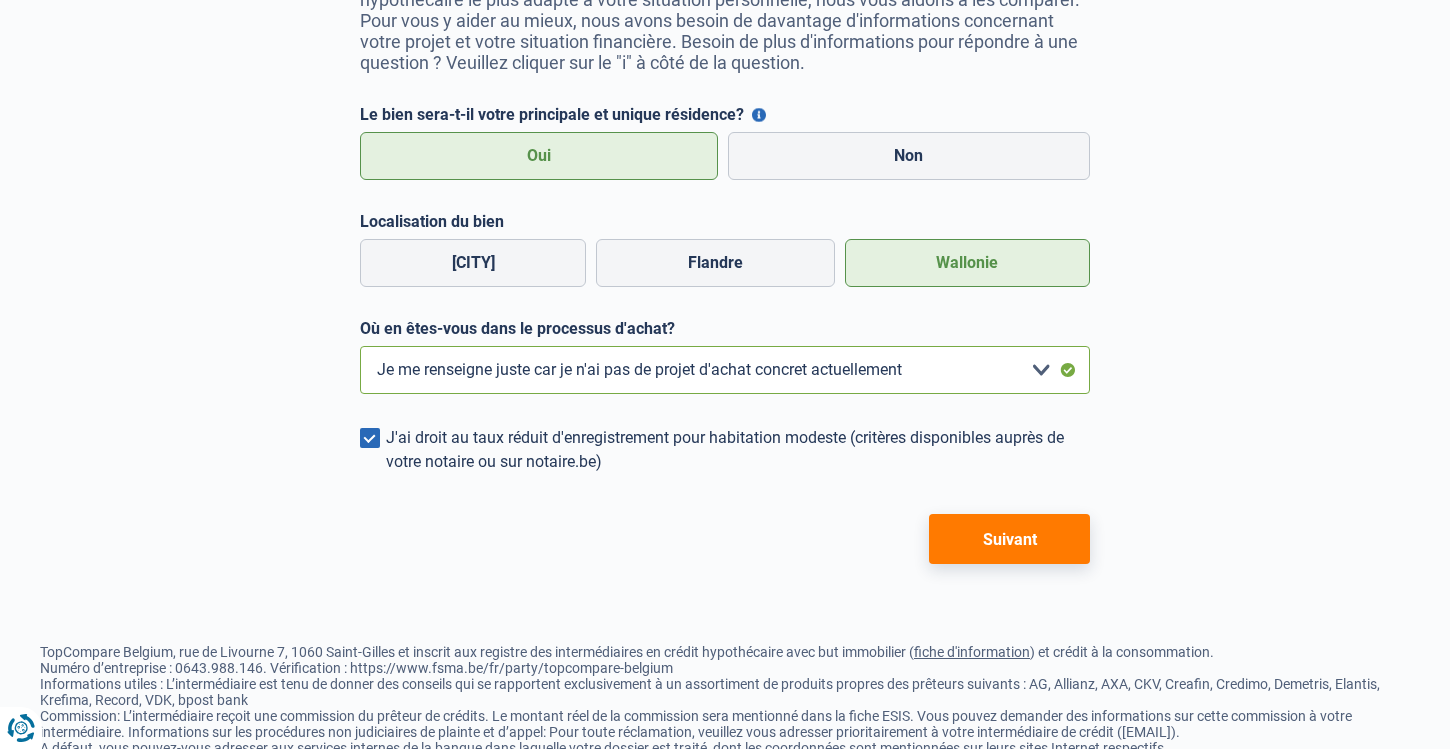 scroll, scrollTop: 236, scrollLeft: 0, axis: vertical 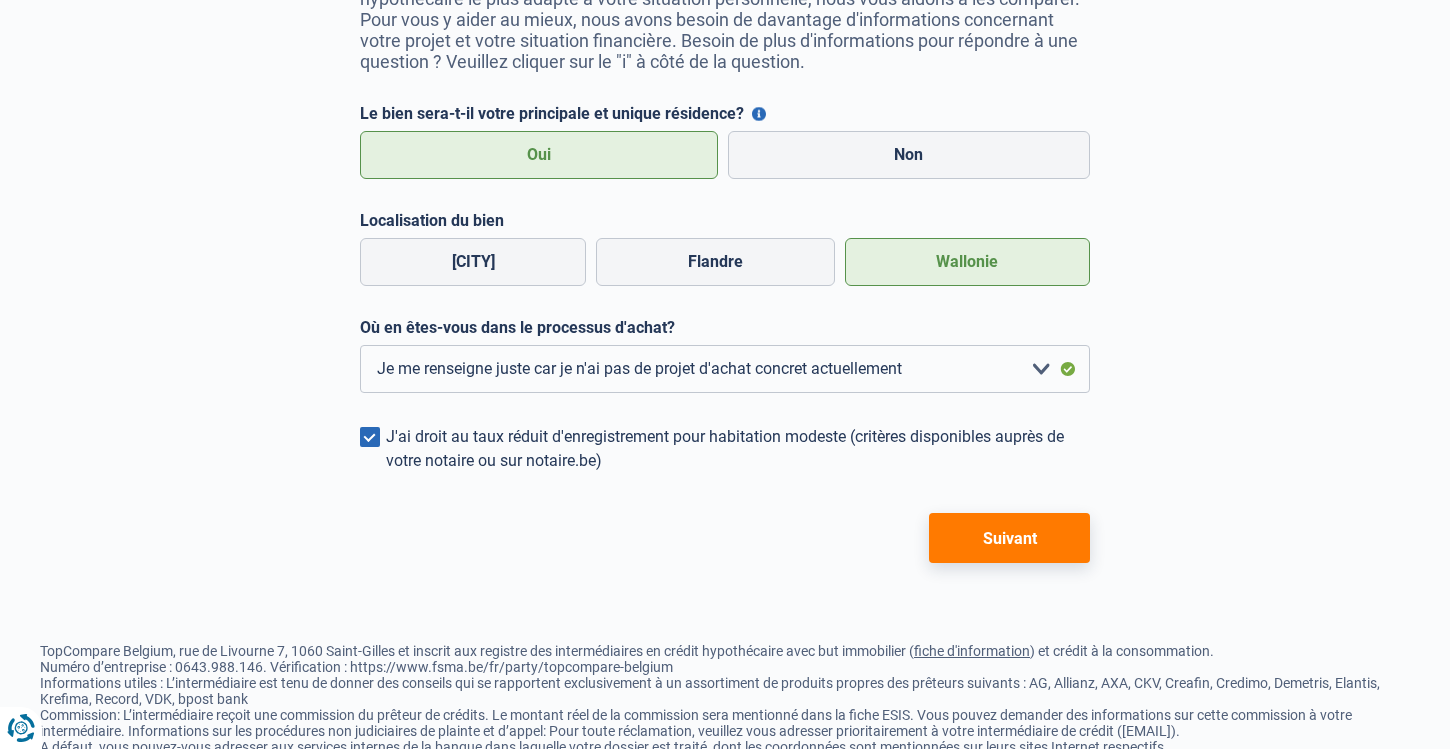 click on "Suivant" at bounding box center (1009, 538) 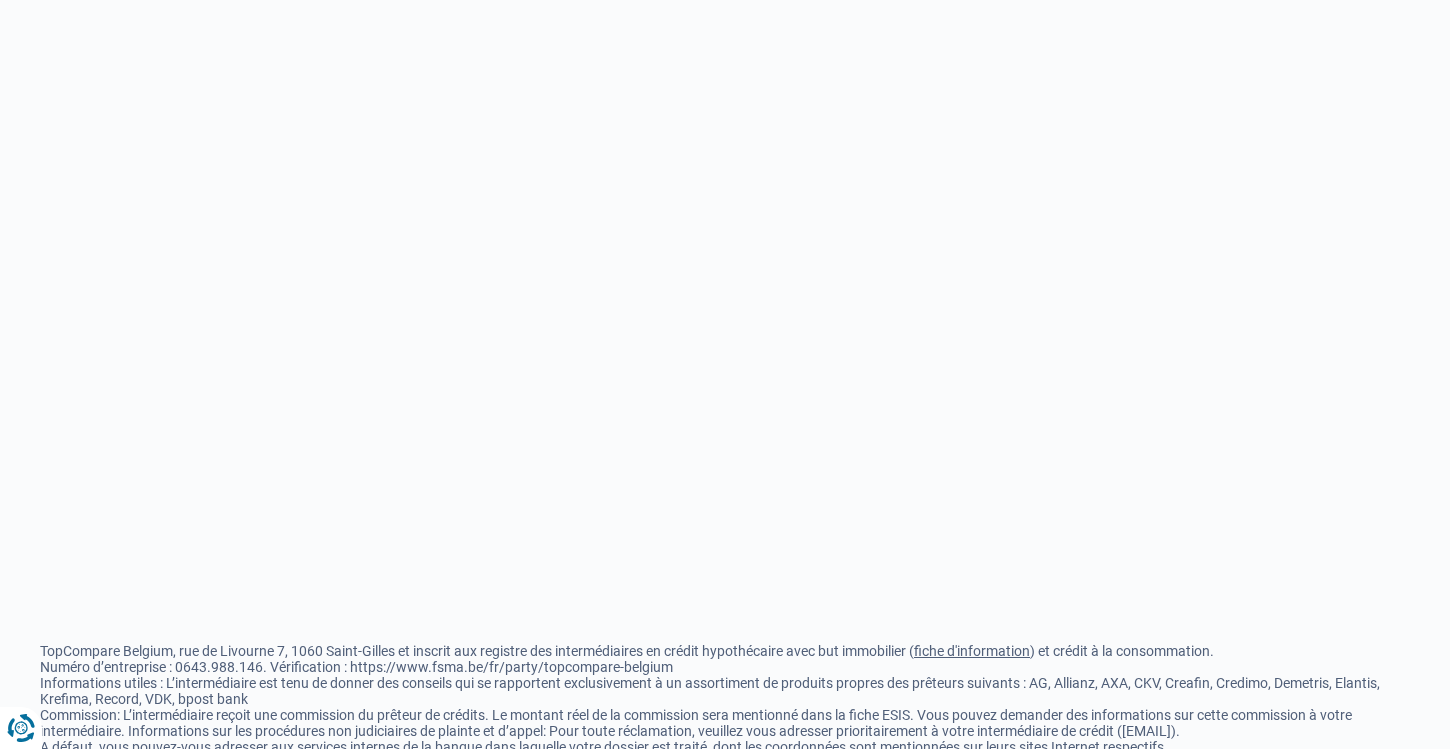 scroll, scrollTop: 0, scrollLeft: 0, axis: both 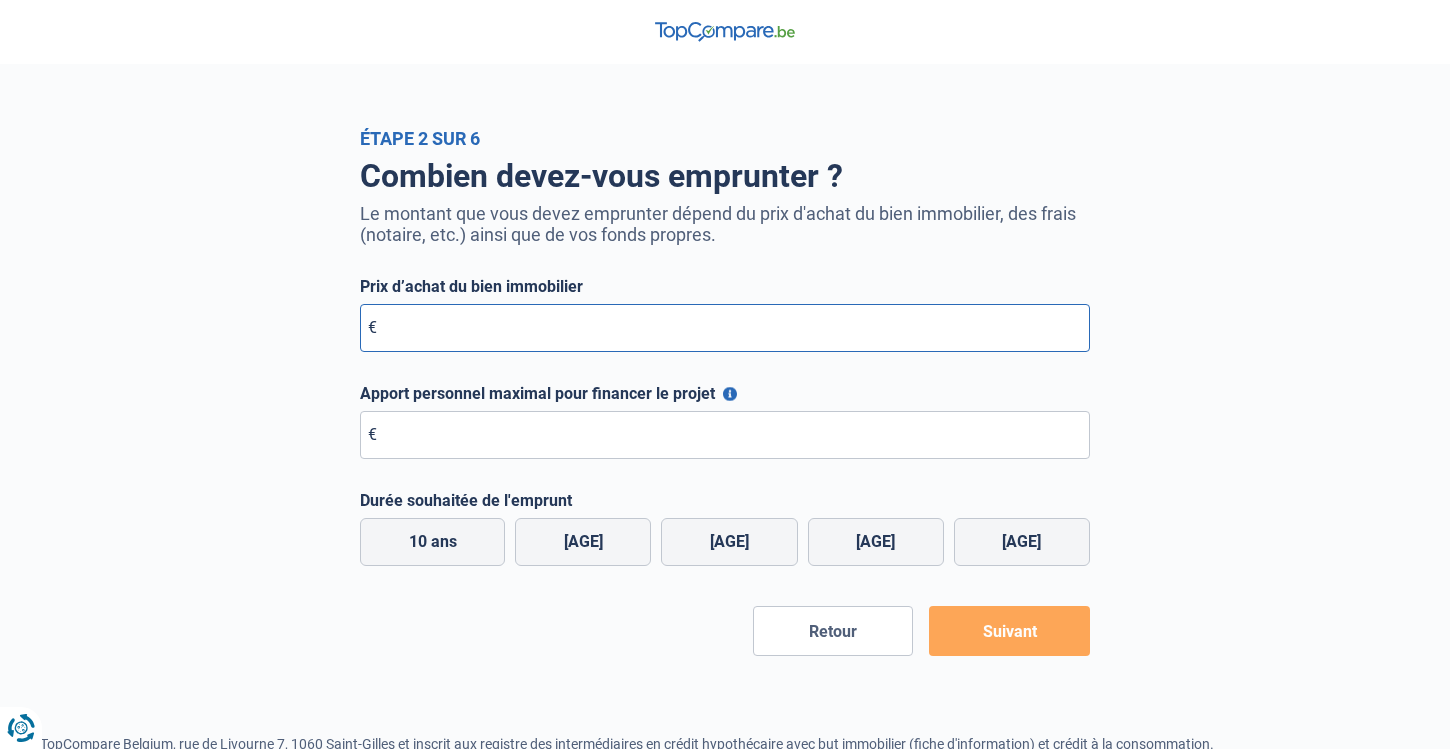 click on "Prix d’achat du bien immobilier" at bounding box center [725, 328] 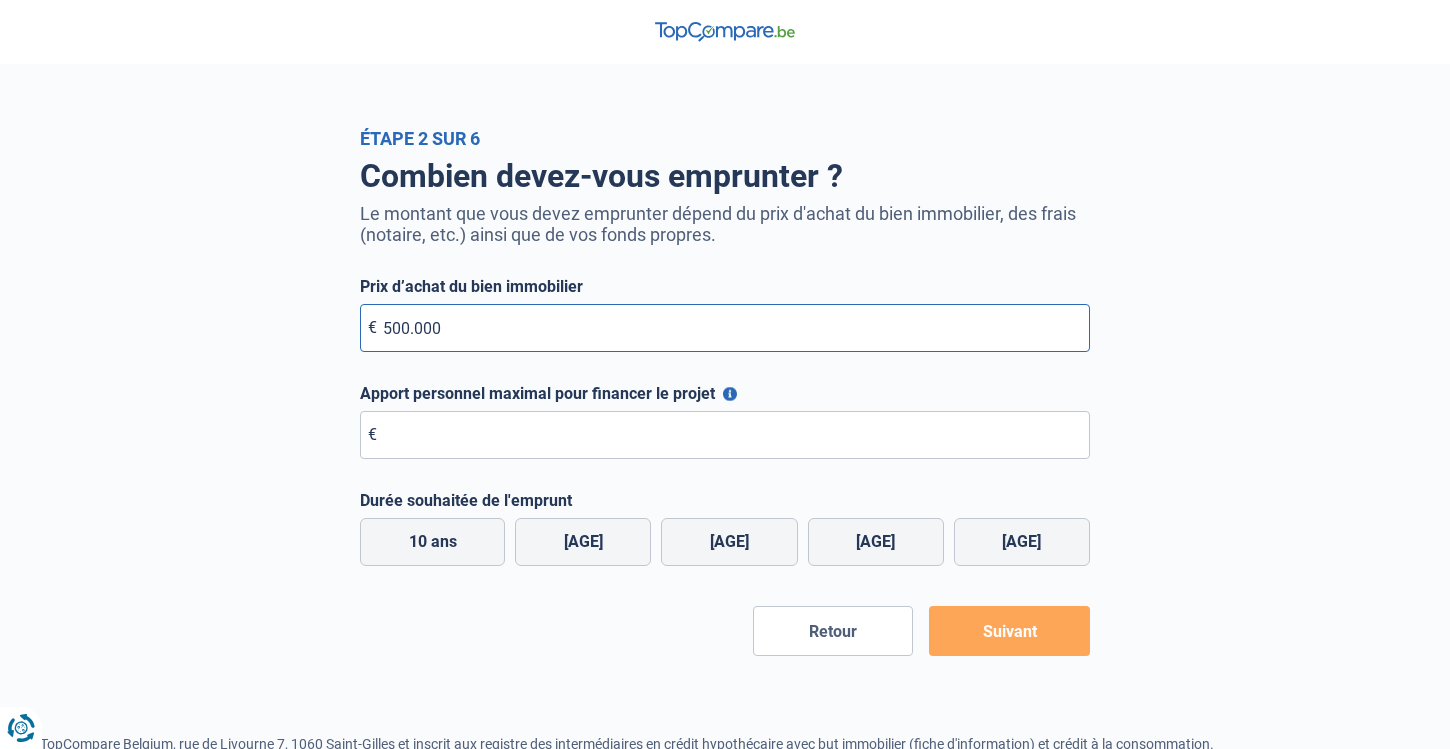 type on "500.000" 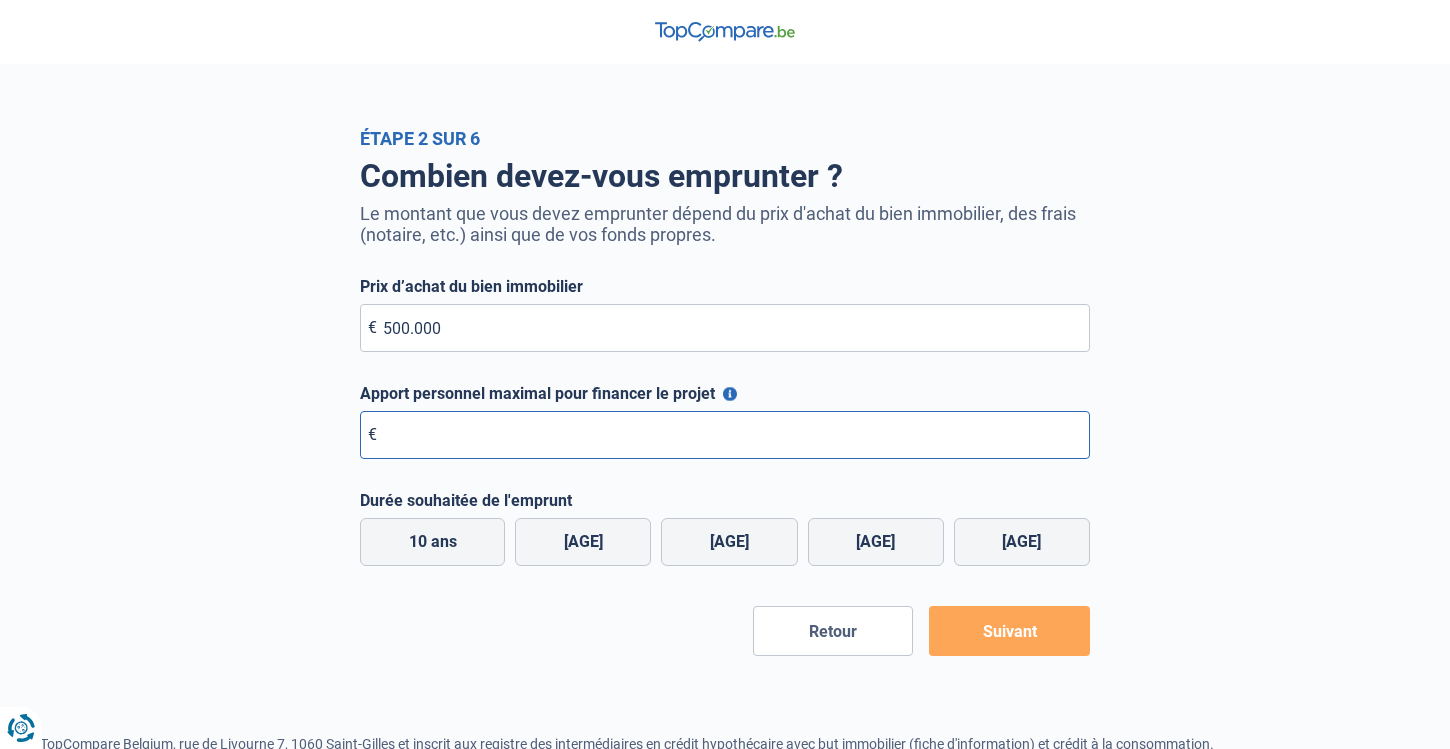click on "Apport personnel maximal pour financer le projet" at bounding box center [725, 435] 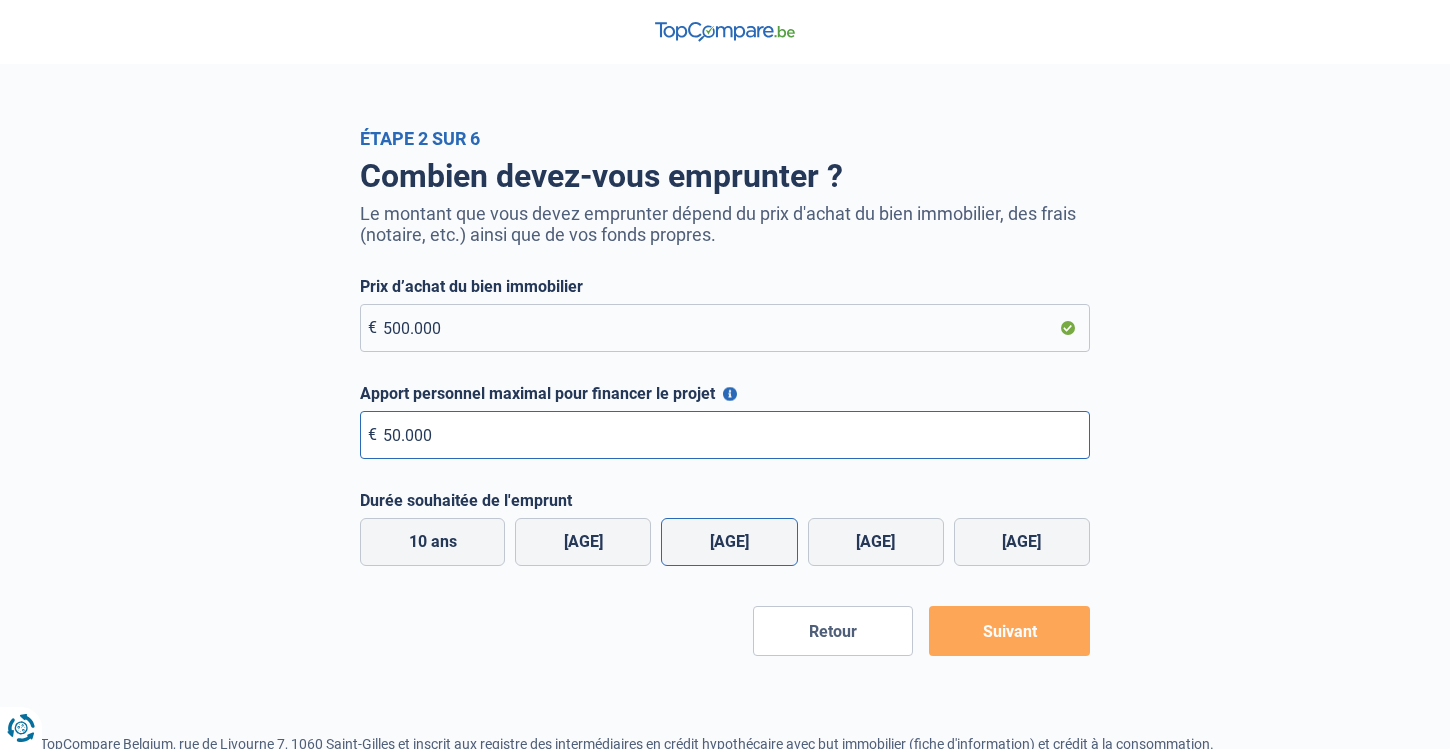 type on "50.000" 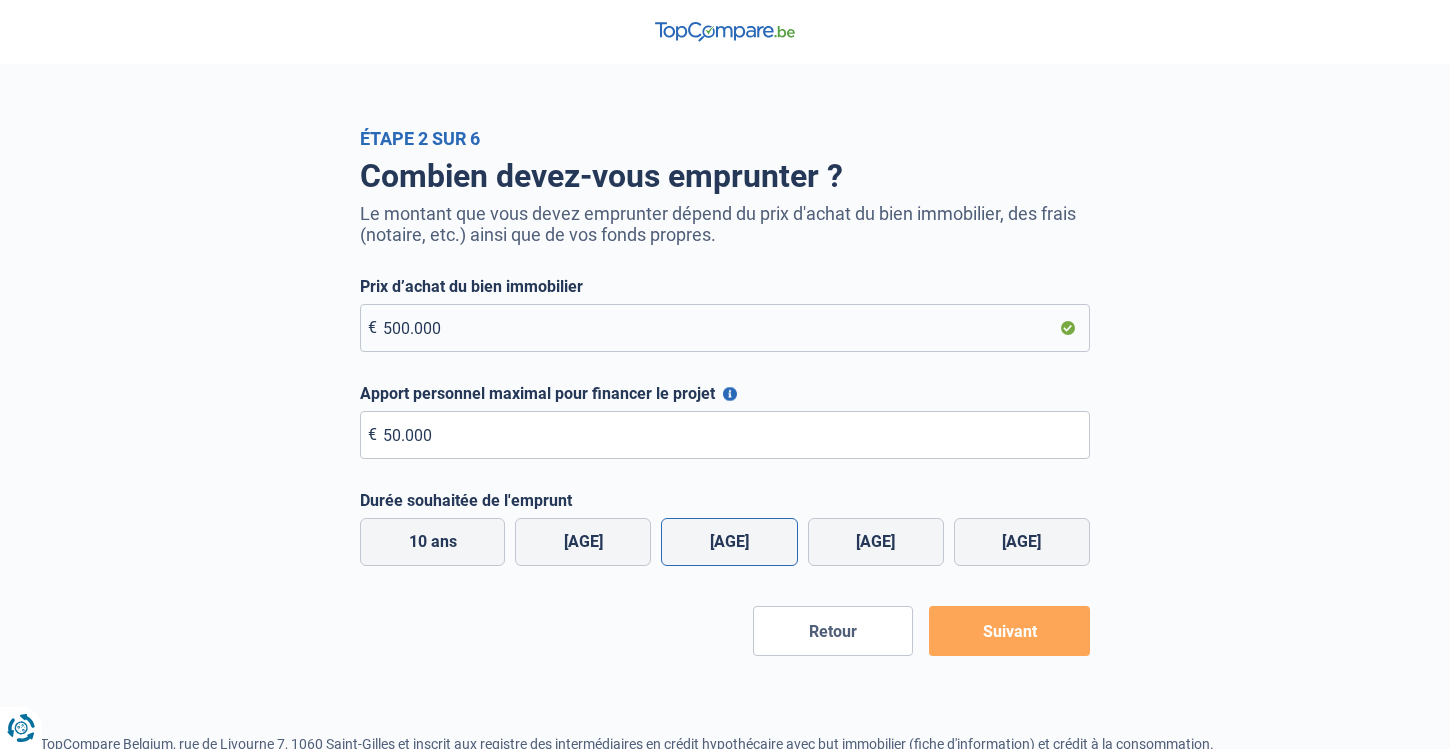 click on "20 ans" at bounding box center [729, 542] 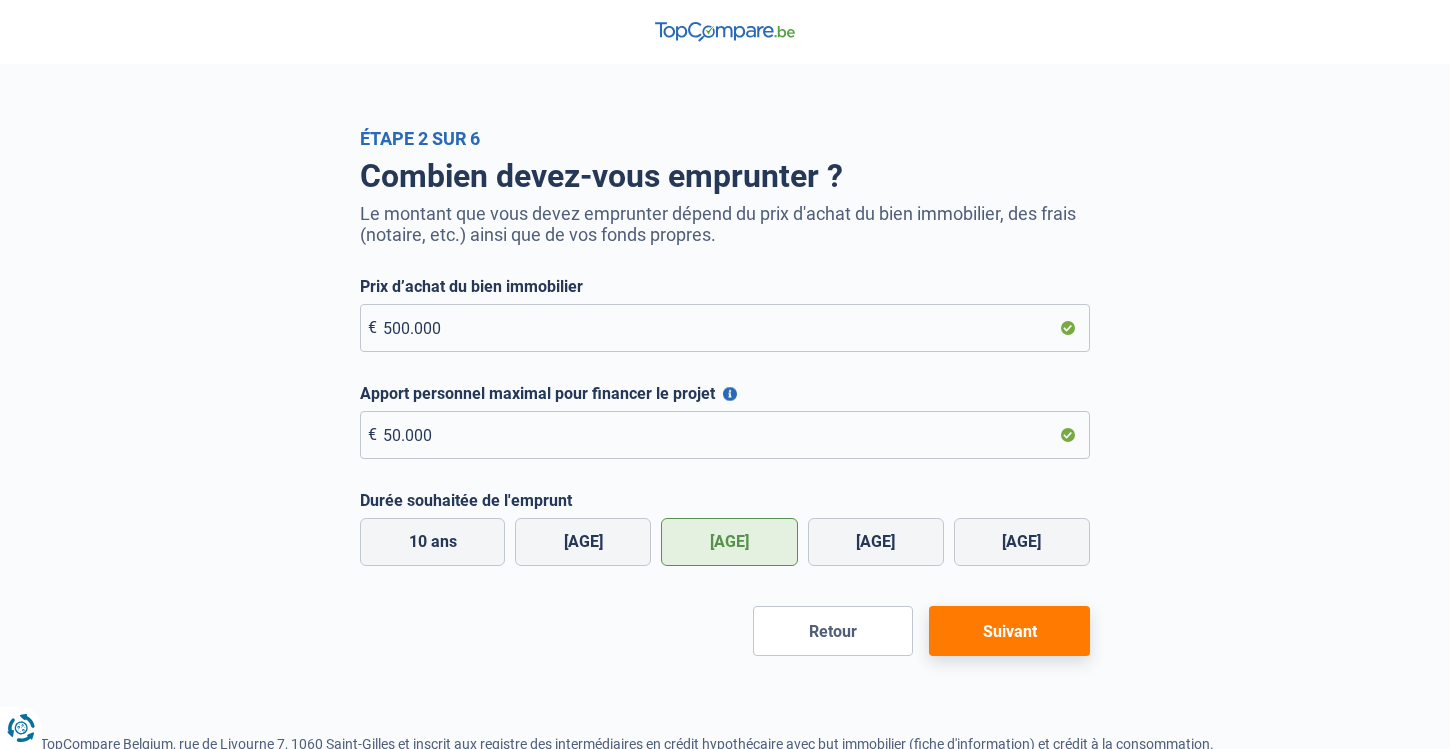 click on "Suivant" at bounding box center (1009, 631) 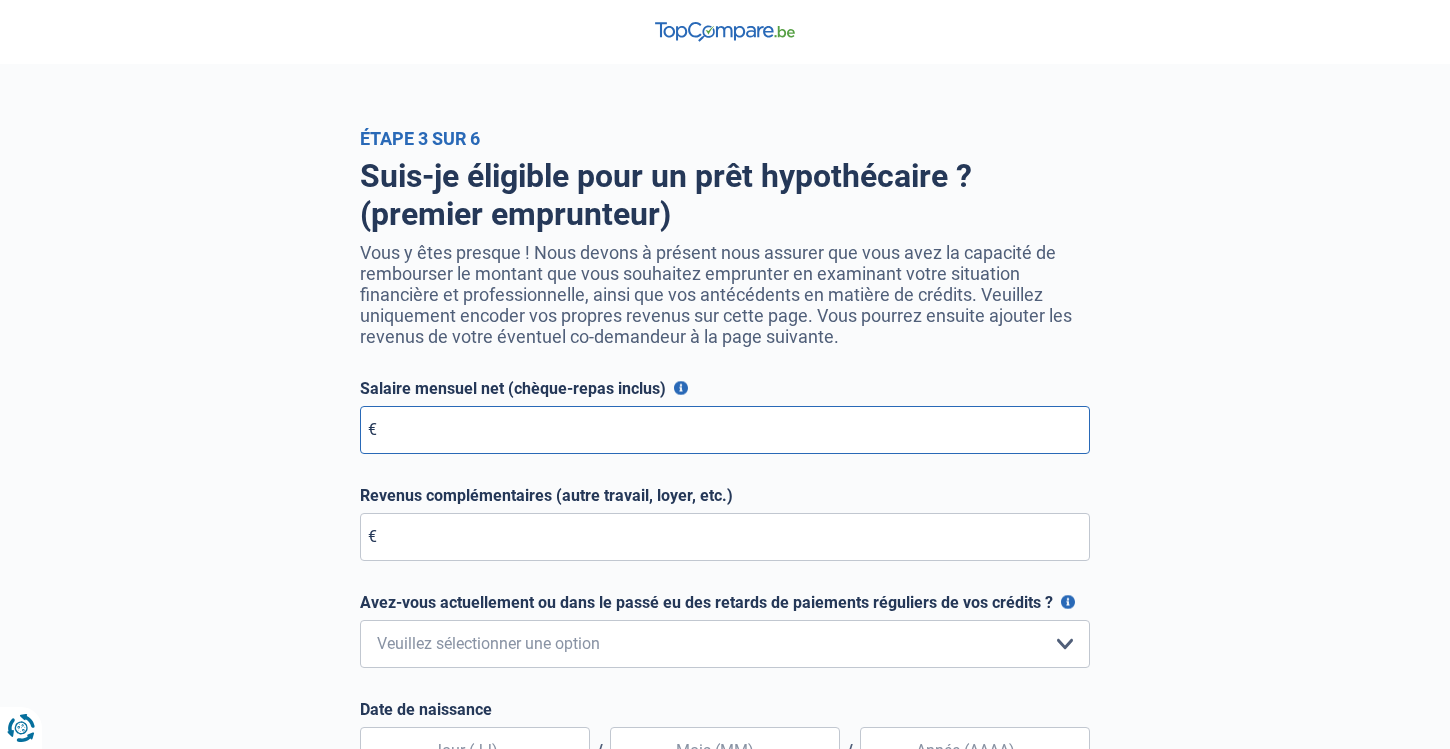 click on "Salaire mensuel net (chèque-repas inclus)" at bounding box center (725, 430) 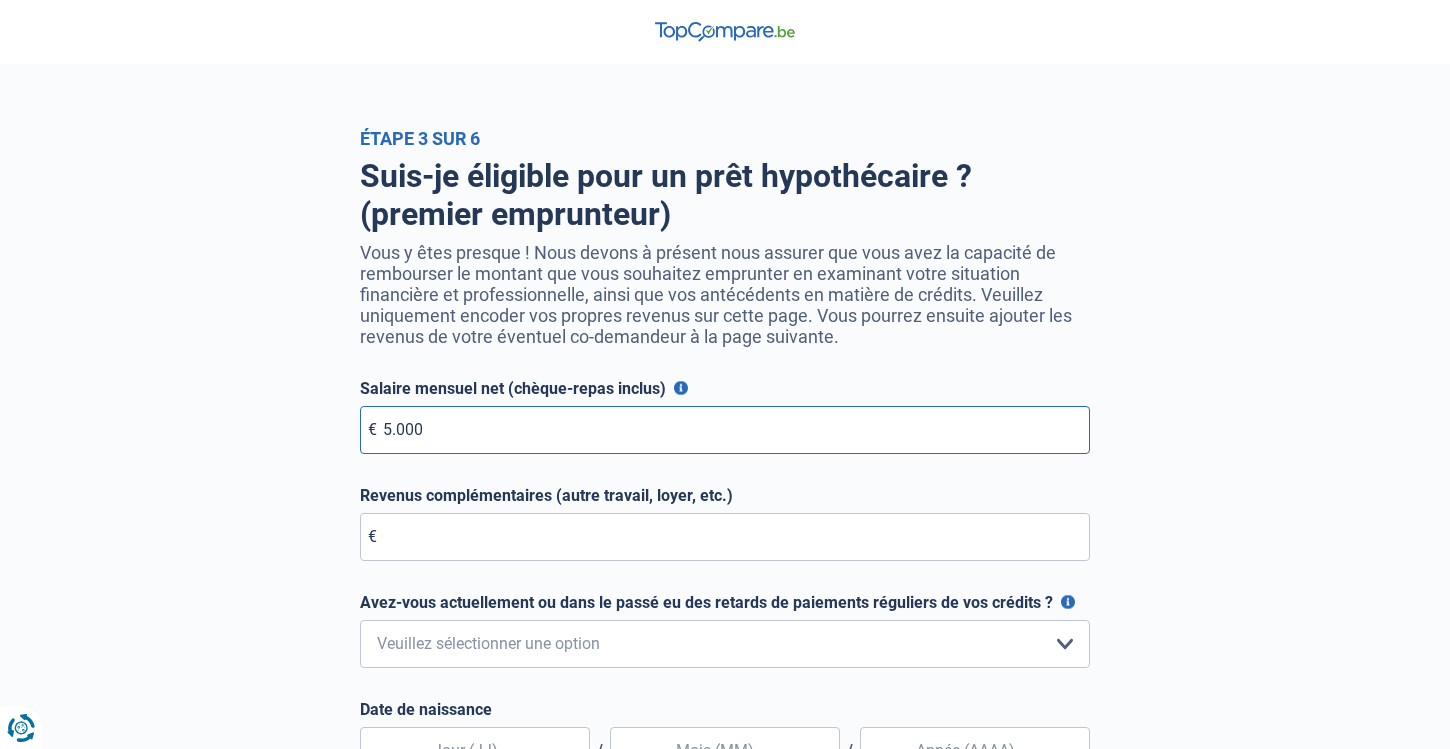 type on "5.000" 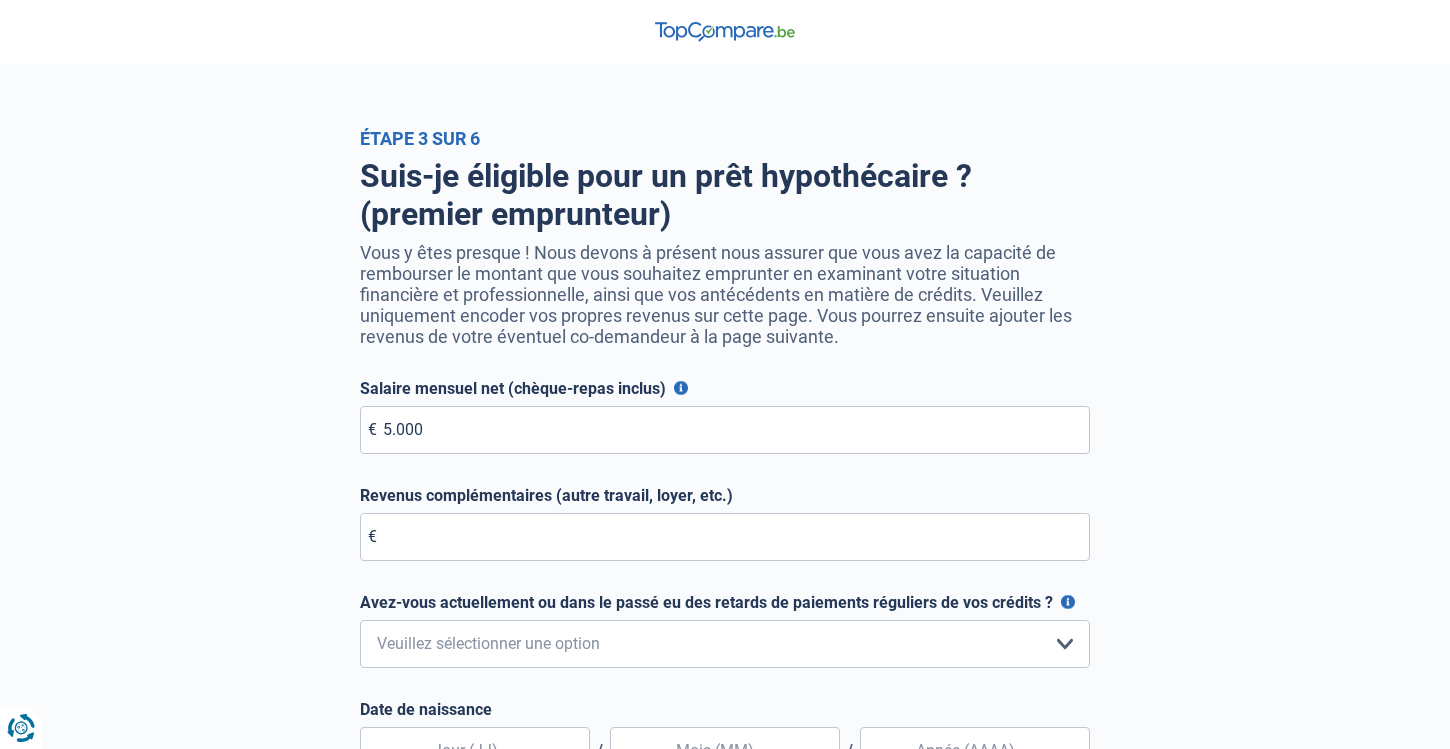 click on "Revenus complémentaires (autre travail, loyer, etc.)" at bounding box center [725, 537] 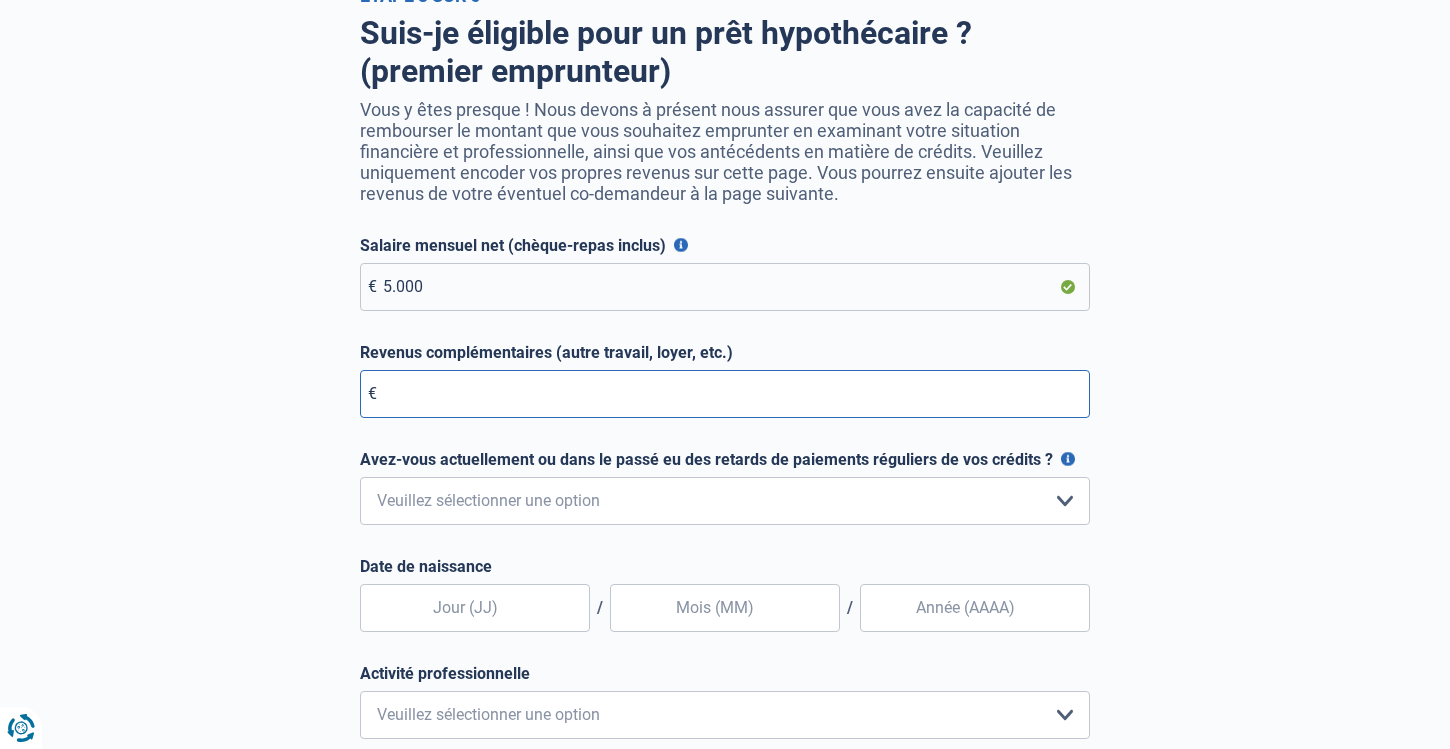scroll, scrollTop: 147, scrollLeft: 0, axis: vertical 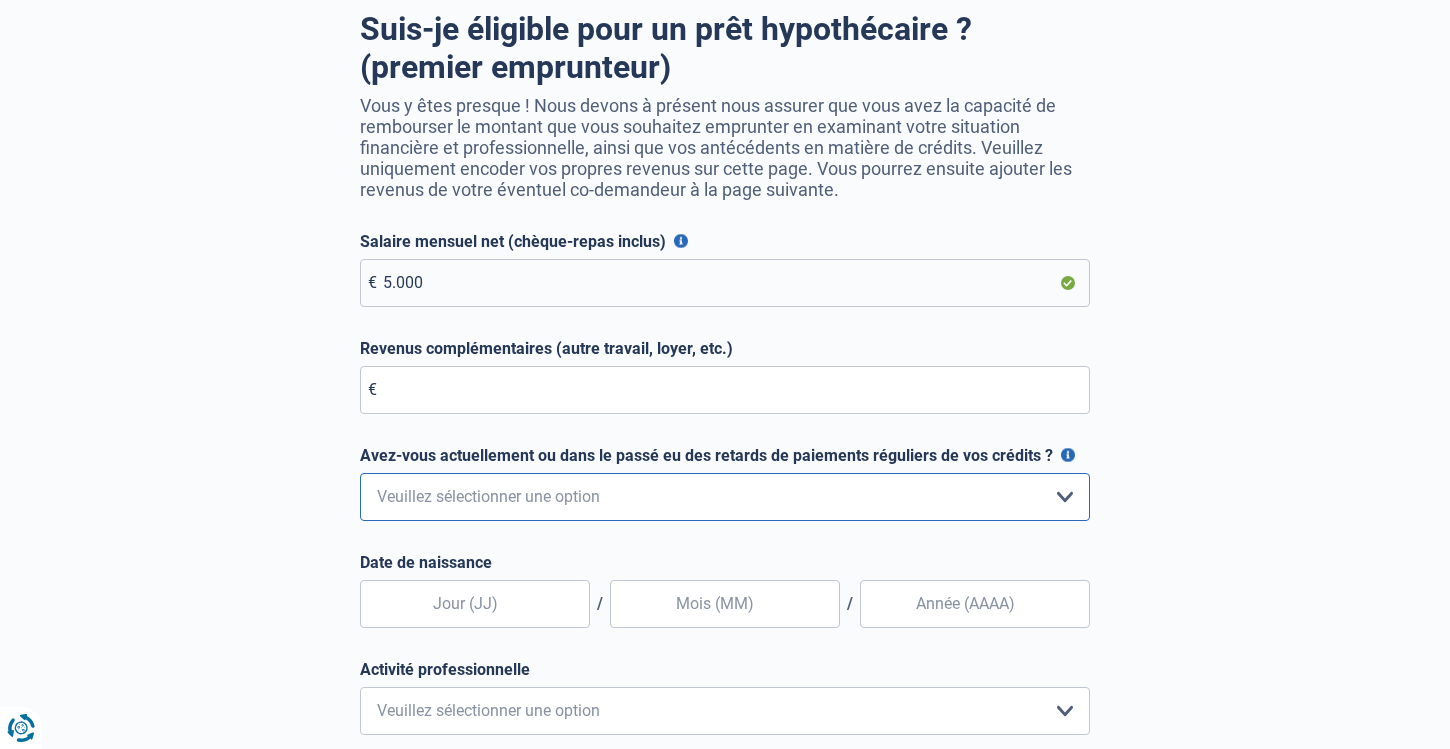 select on "0" 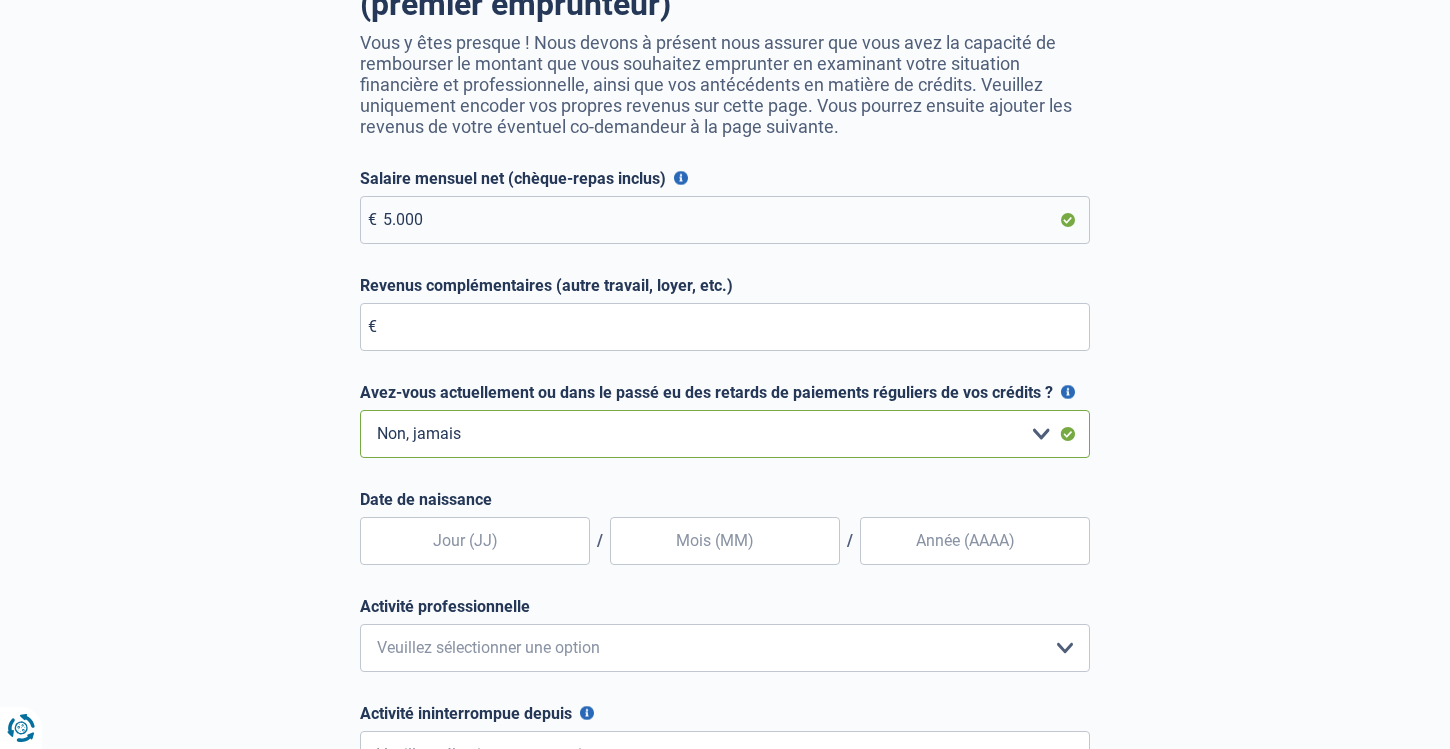 scroll, scrollTop: 244, scrollLeft: 0, axis: vertical 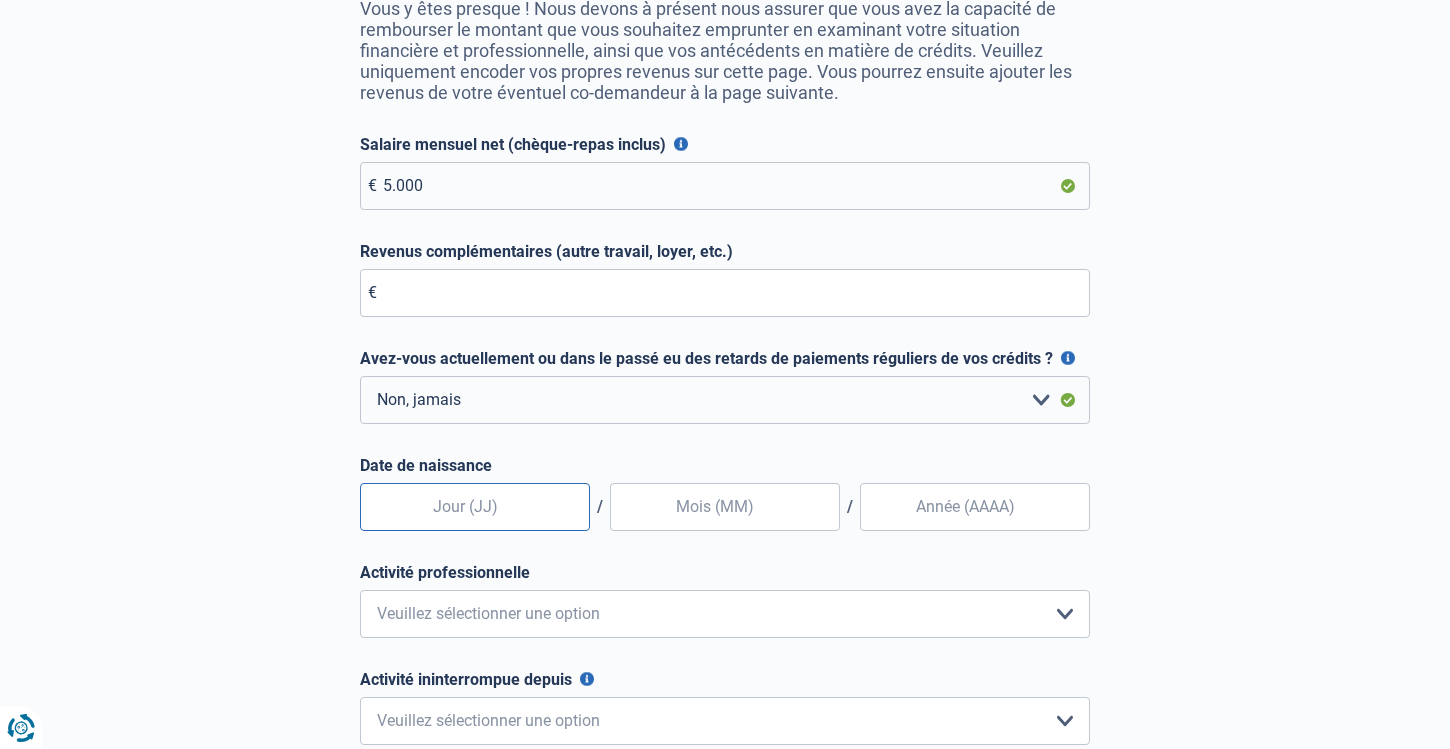 click at bounding box center (475, 507) 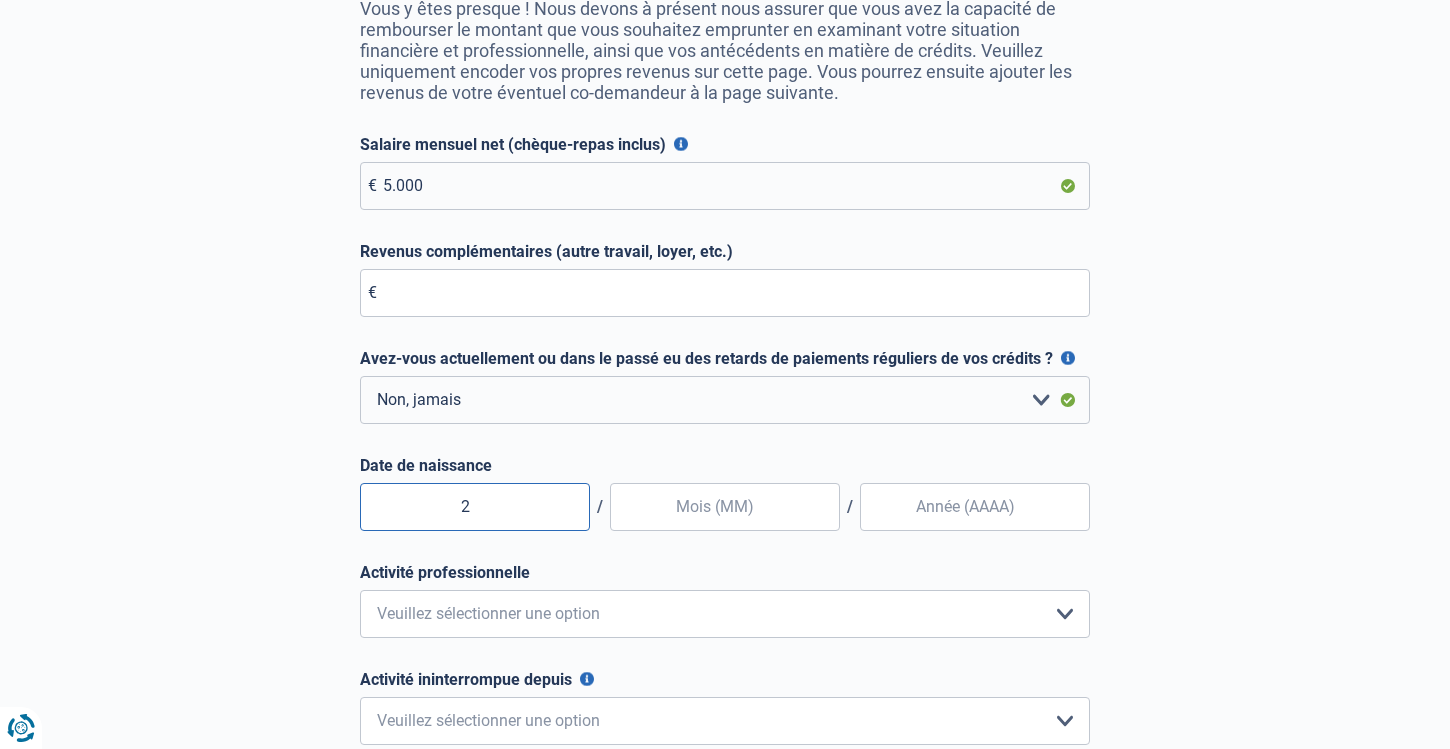 type on "24" 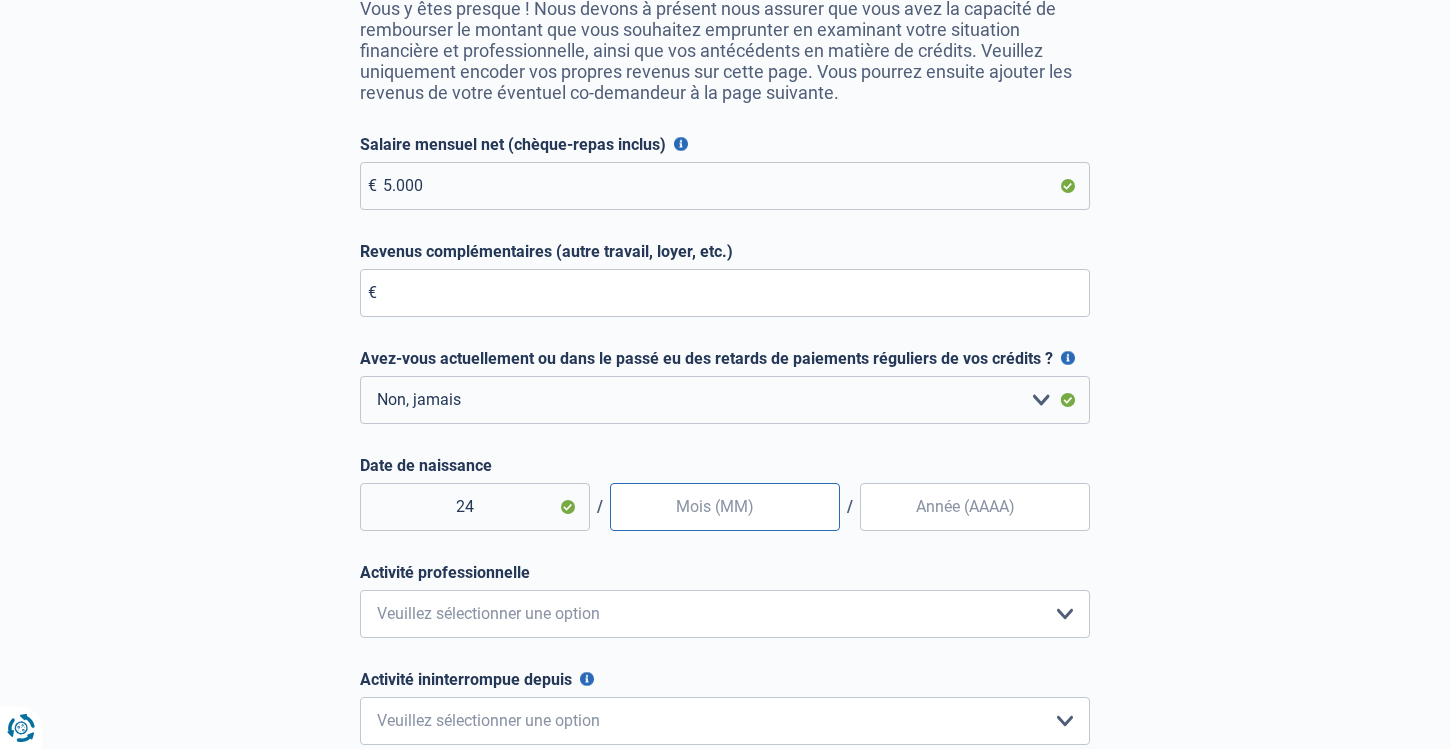 click at bounding box center [725, 507] 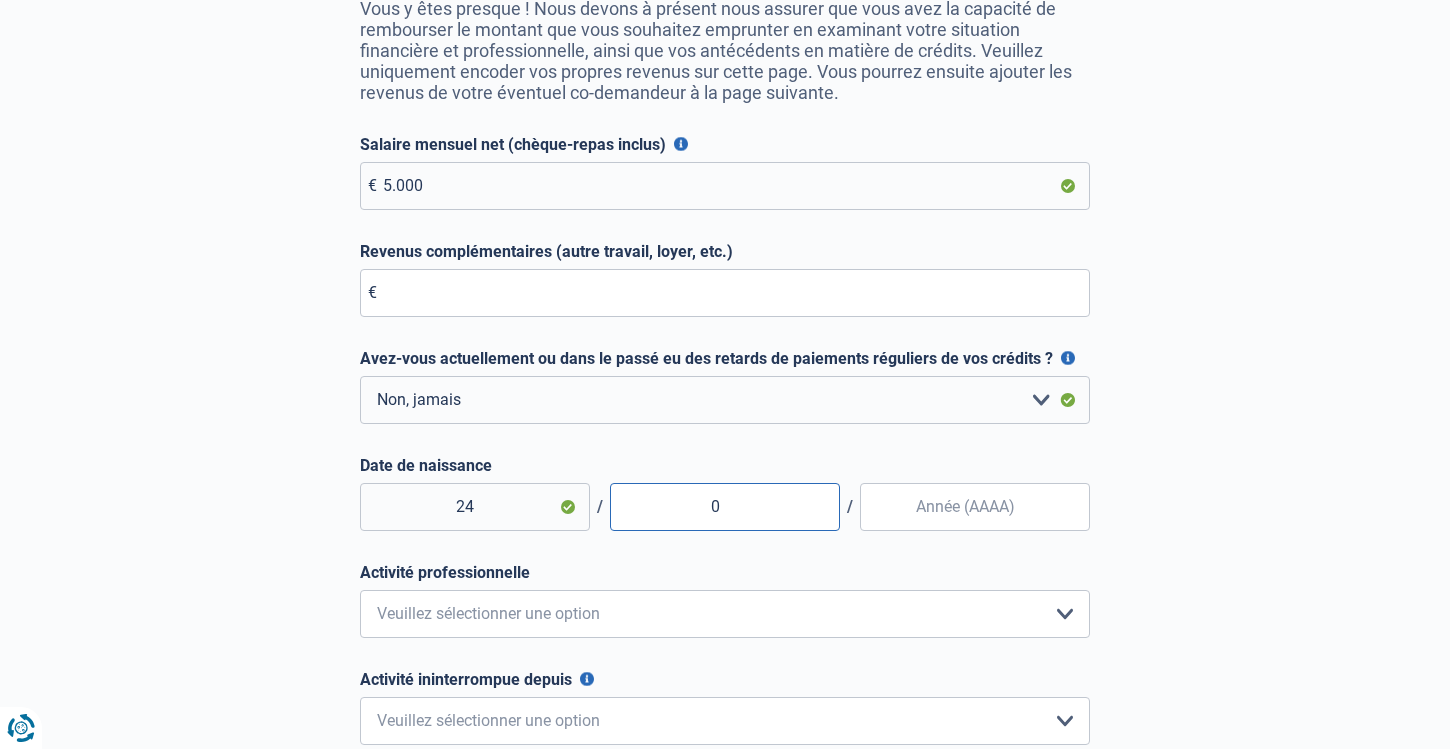 type on "08" 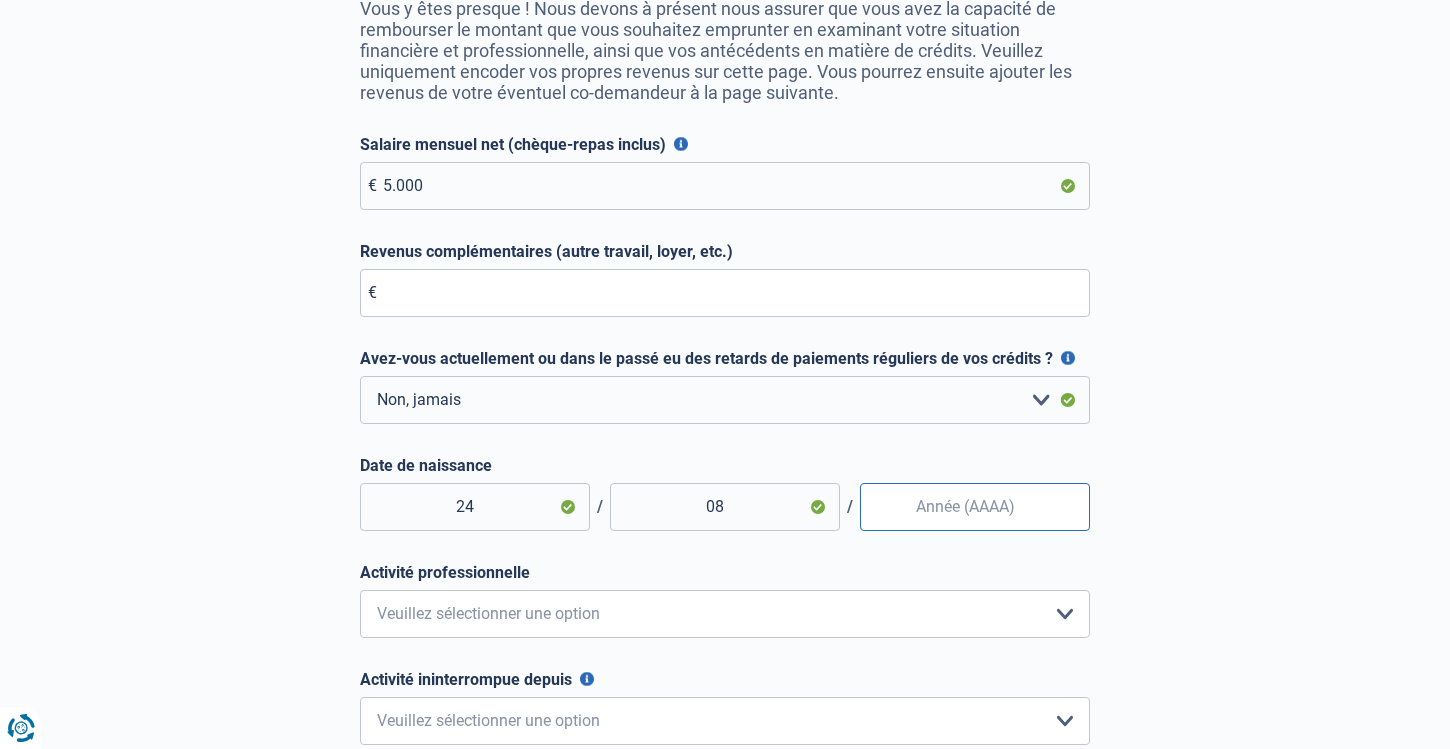 click on "Date de naissance" at bounding box center (975, 507) 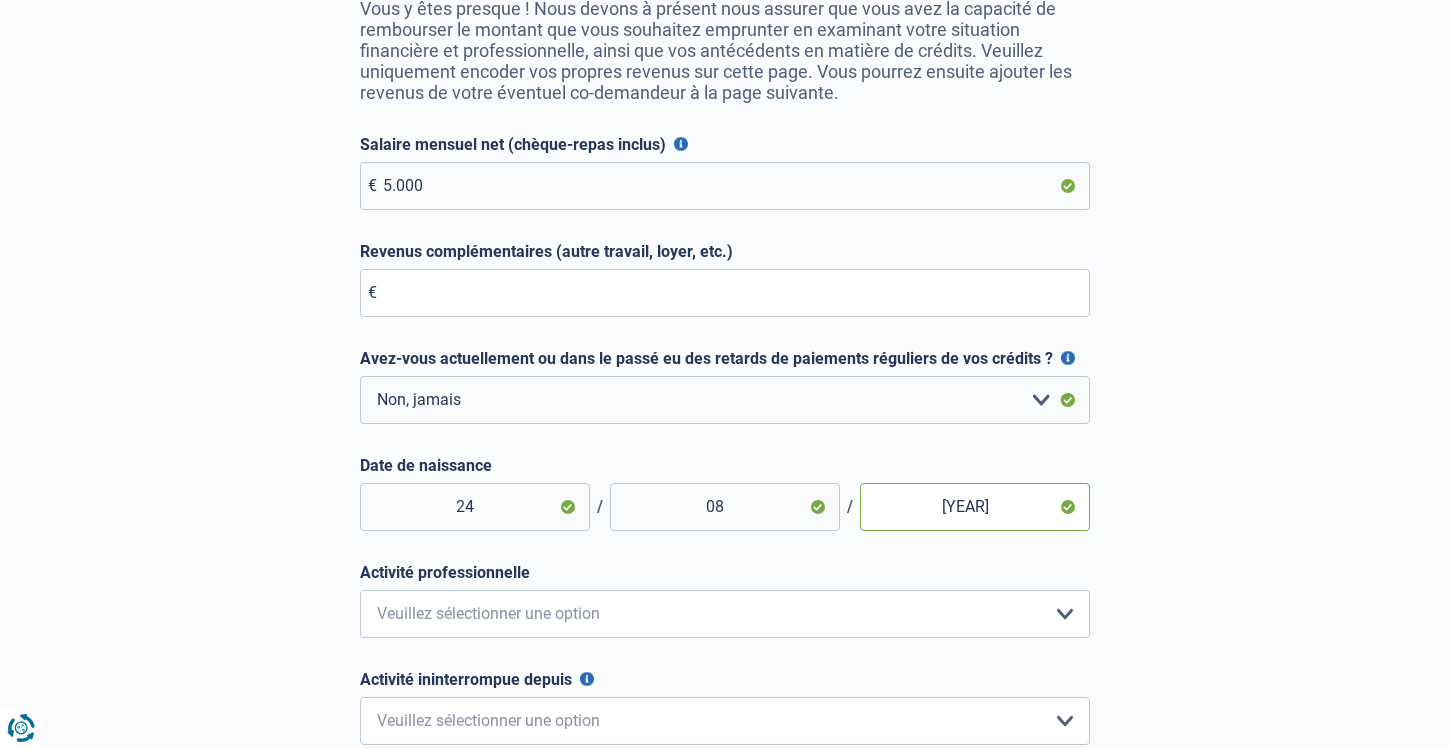 type on "1974" 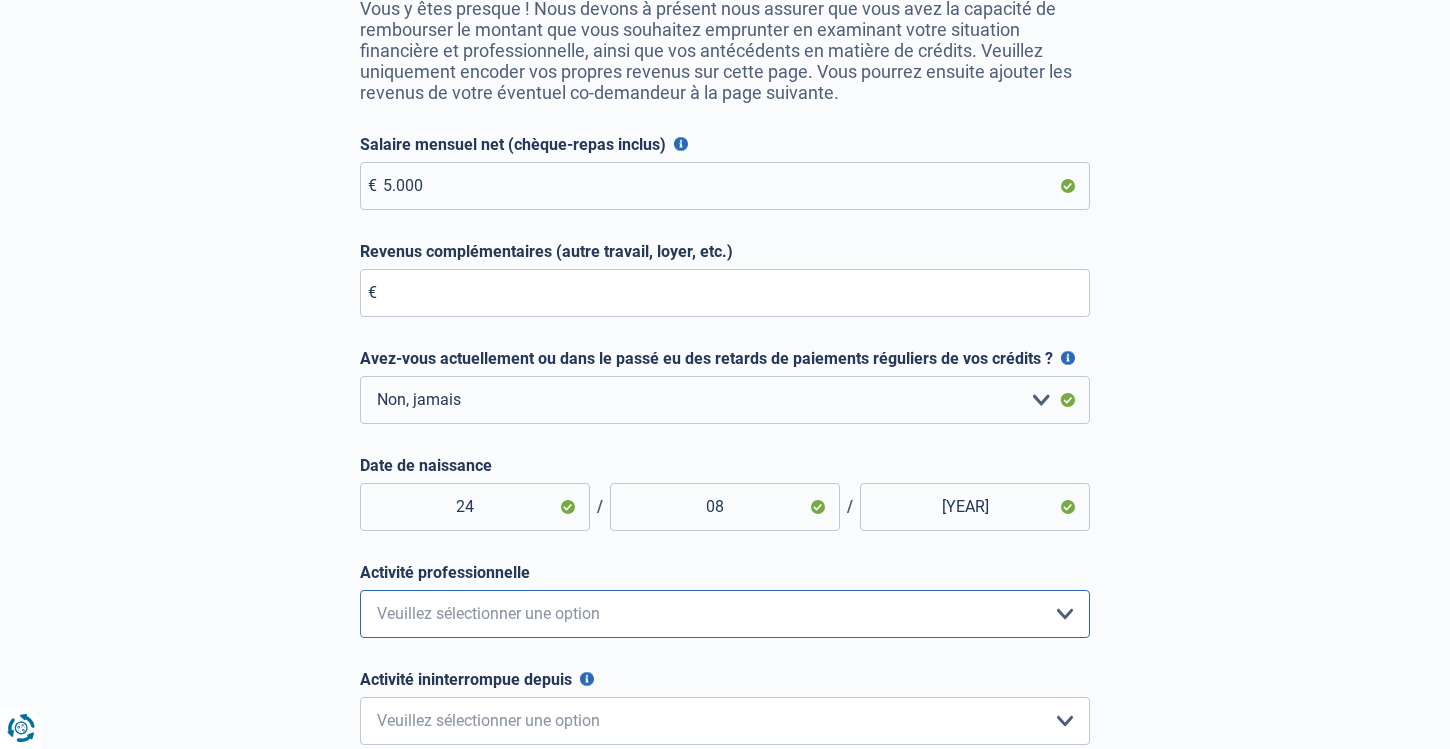 select on "companyManager" 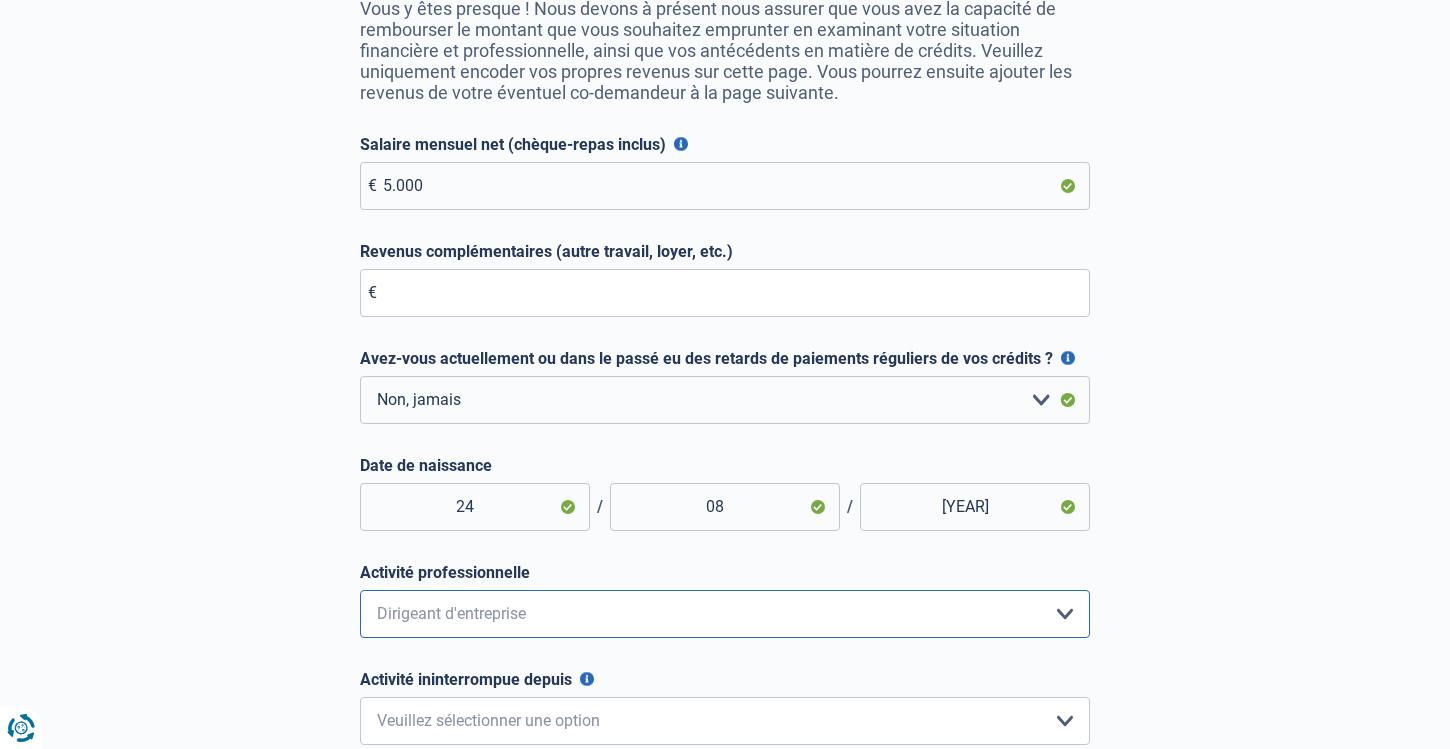click on "Dirigeant d'entreprise" at bounding box center (0, 0) 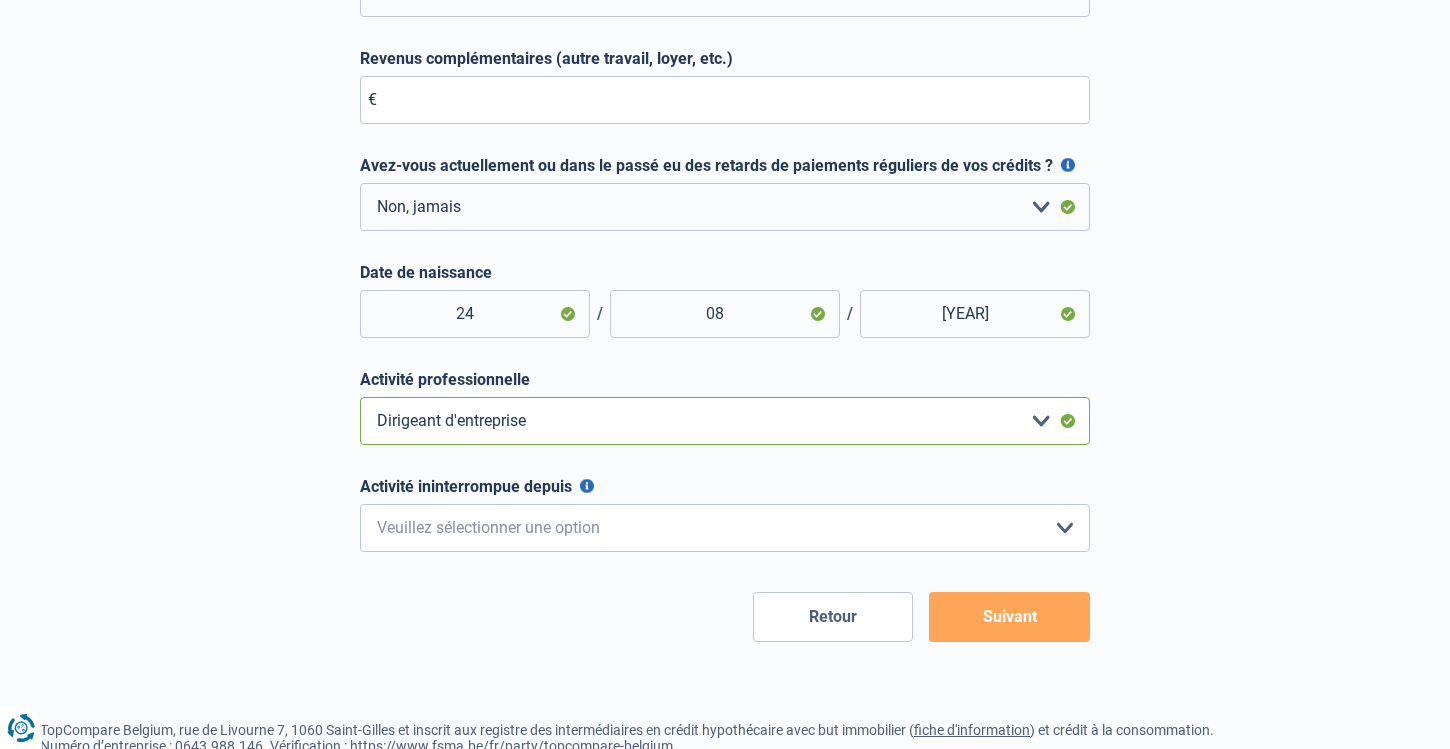 scroll, scrollTop: 444, scrollLeft: 0, axis: vertical 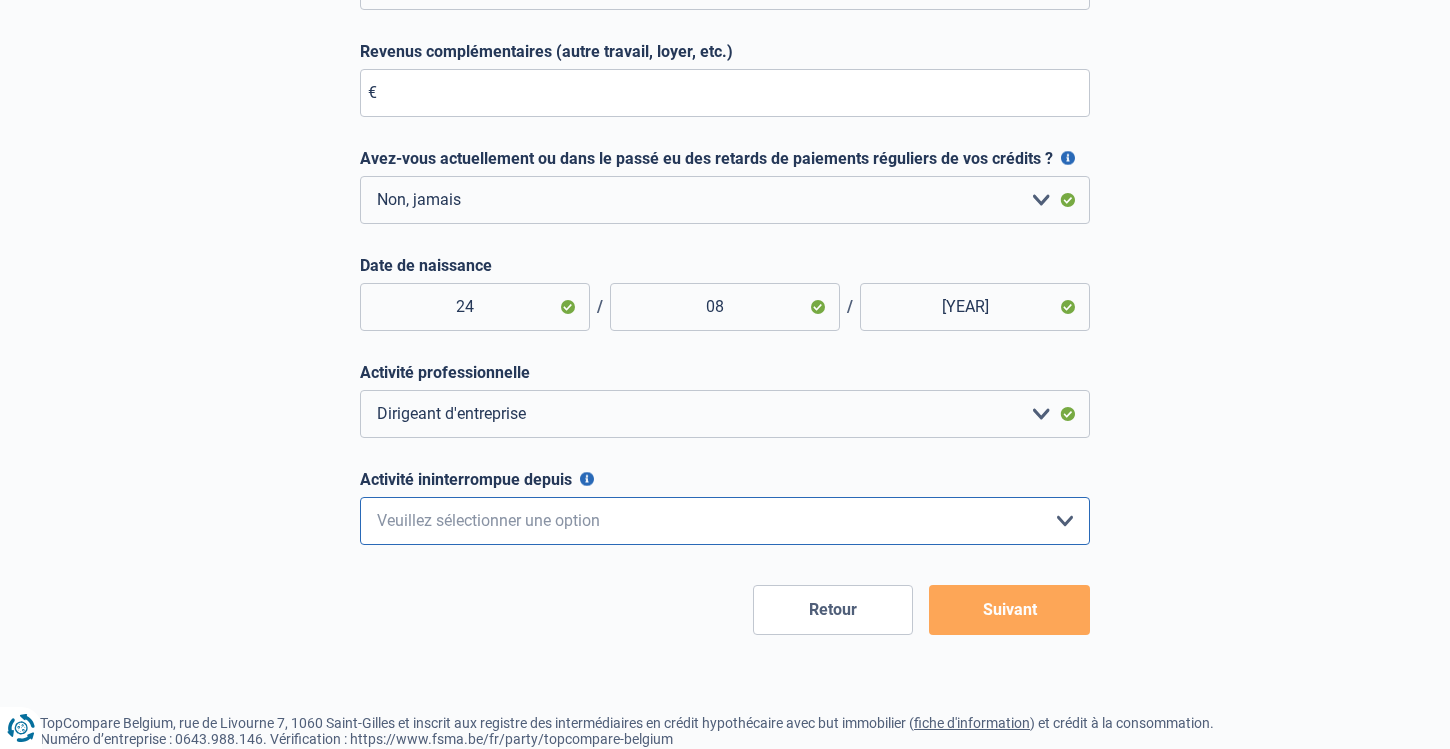 click on "< 6 mois 6 - 12 mois 12 - 24 mois 24 - 36 mois > 36 mois
Veuillez sélectionner une option" at bounding box center (725, 521) 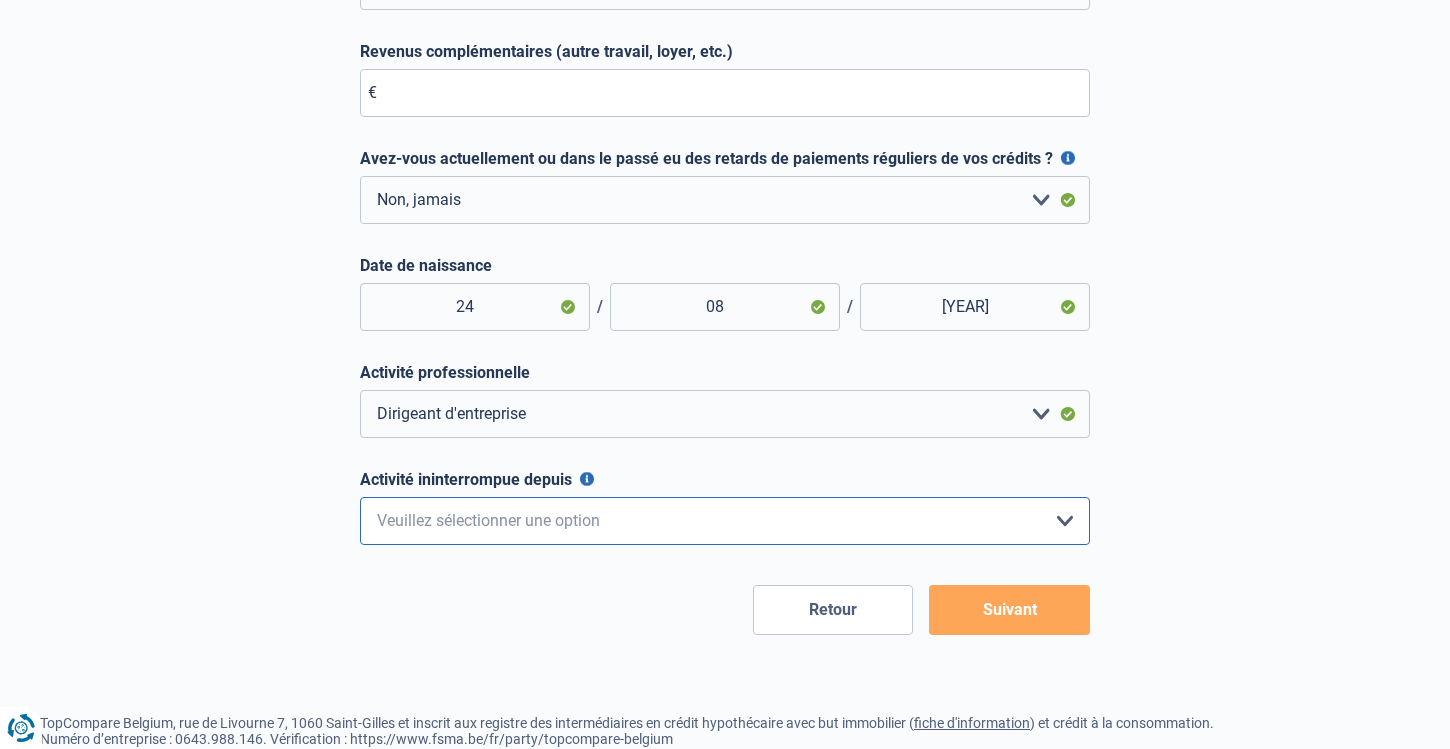 select on "more36" 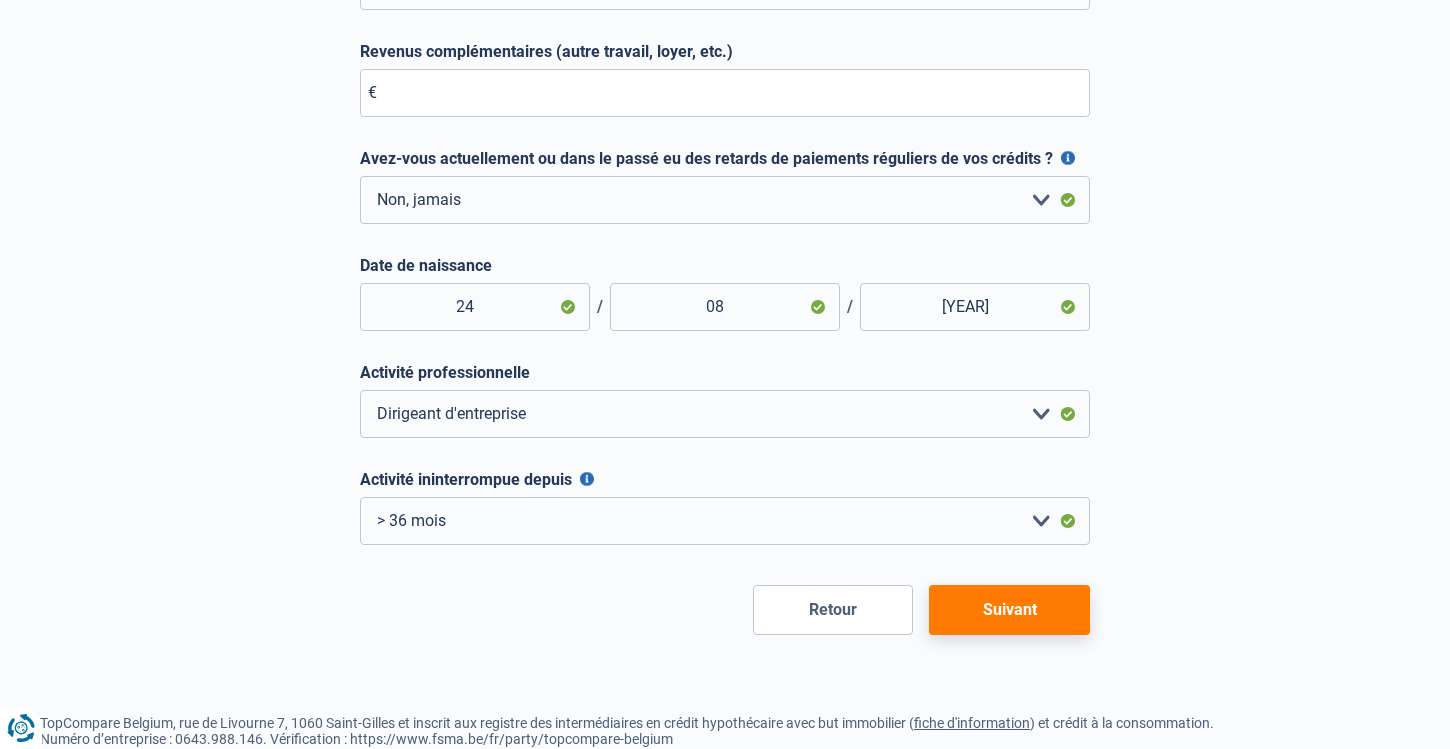 click on "Suivant" at bounding box center [1009, 610] 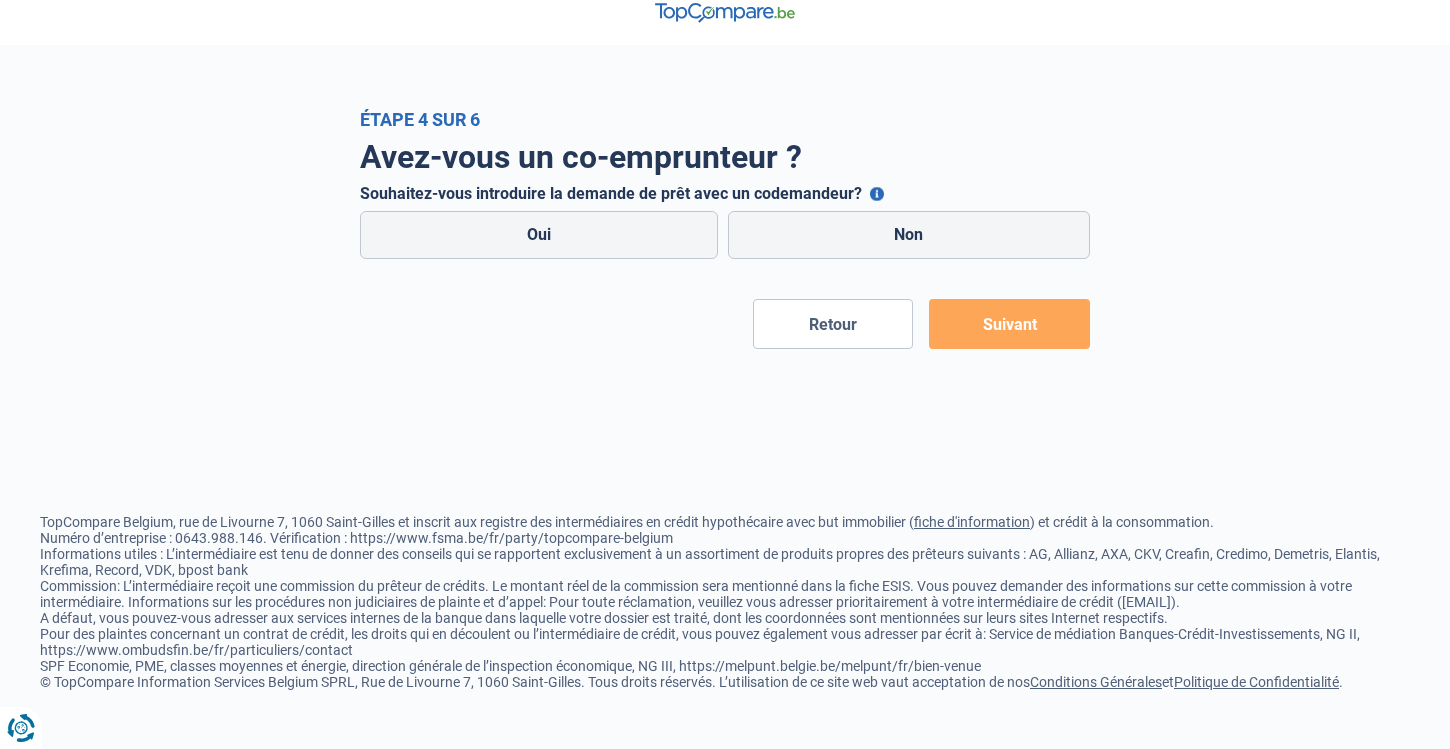 scroll, scrollTop: 0, scrollLeft: 0, axis: both 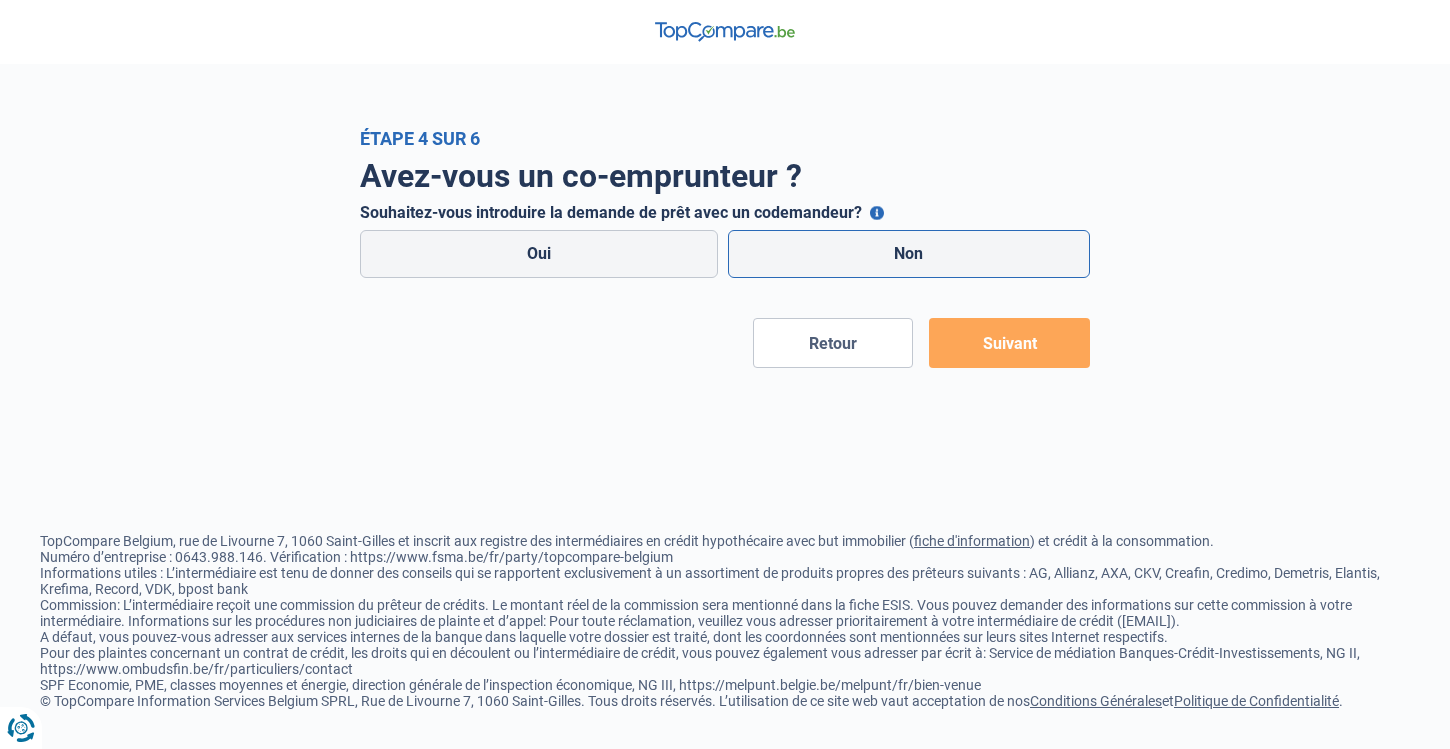 click on "Non" at bounding box center (909, 254) 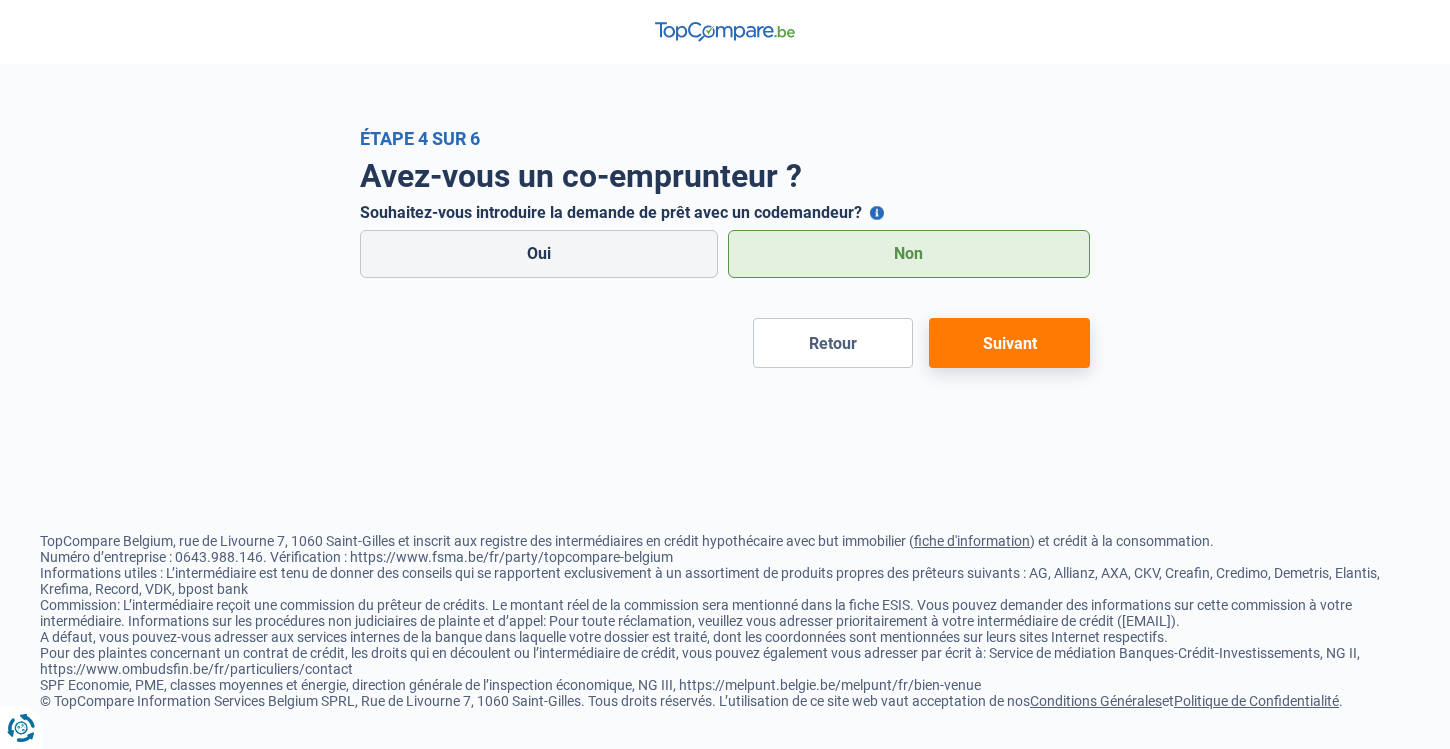 click on "Suivant" at bounding box center [1009, 343] 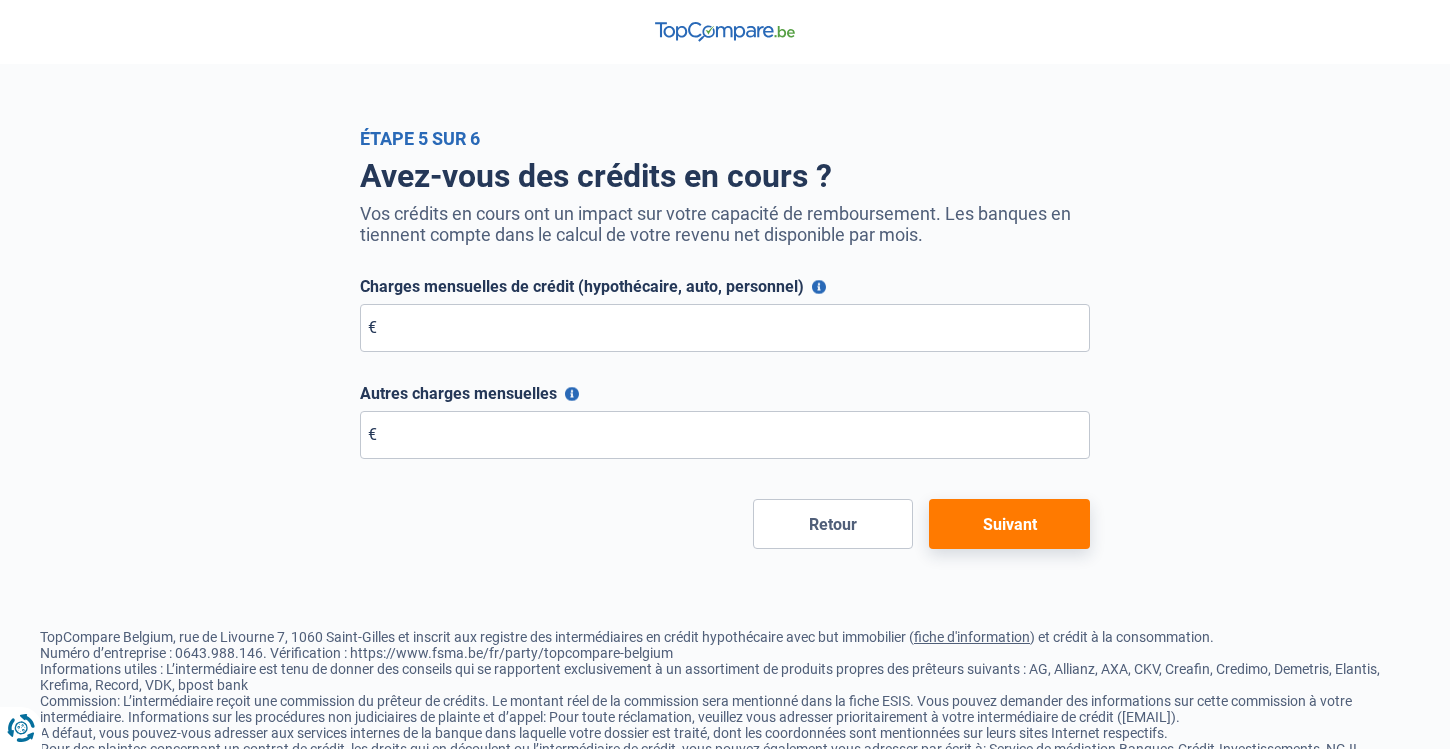click on "Suivant" at bounding box center [1009, 524] 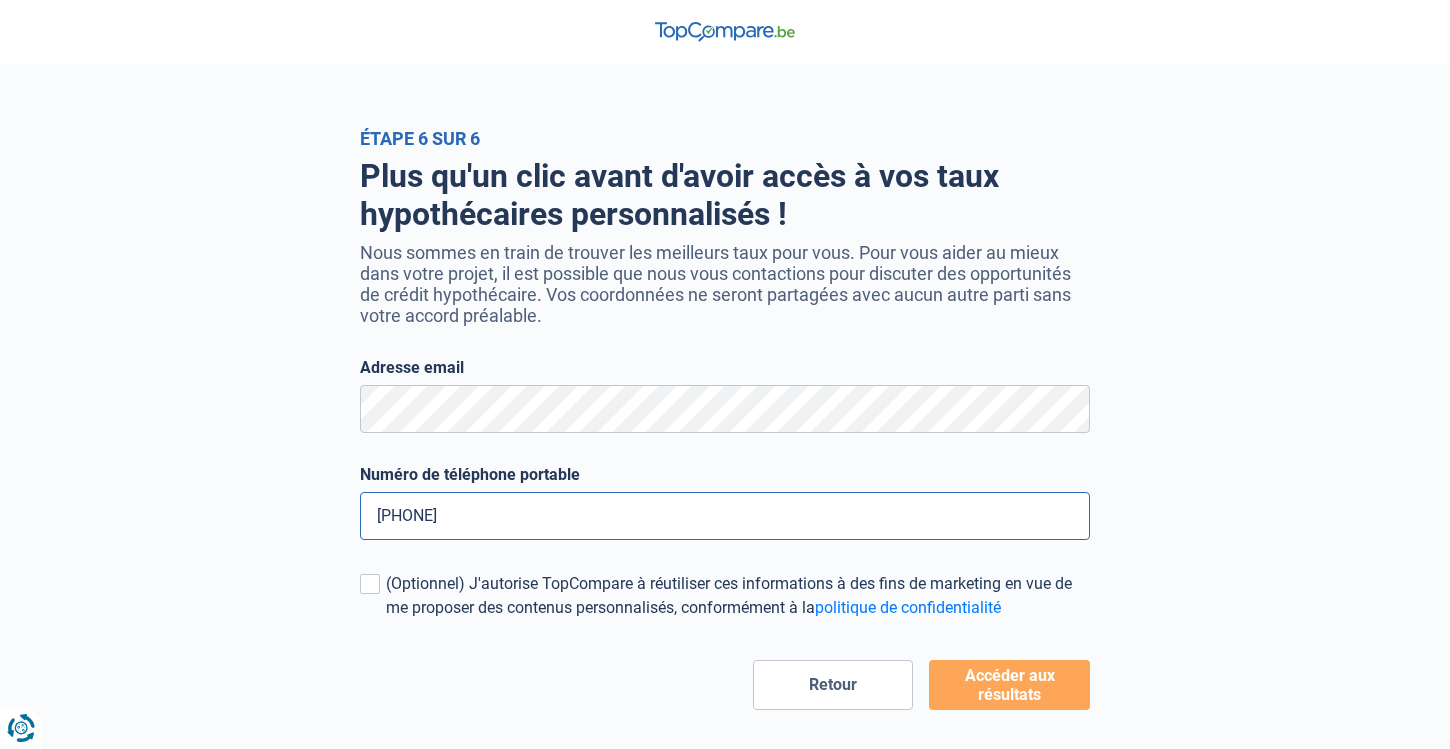 type on "0495380487" 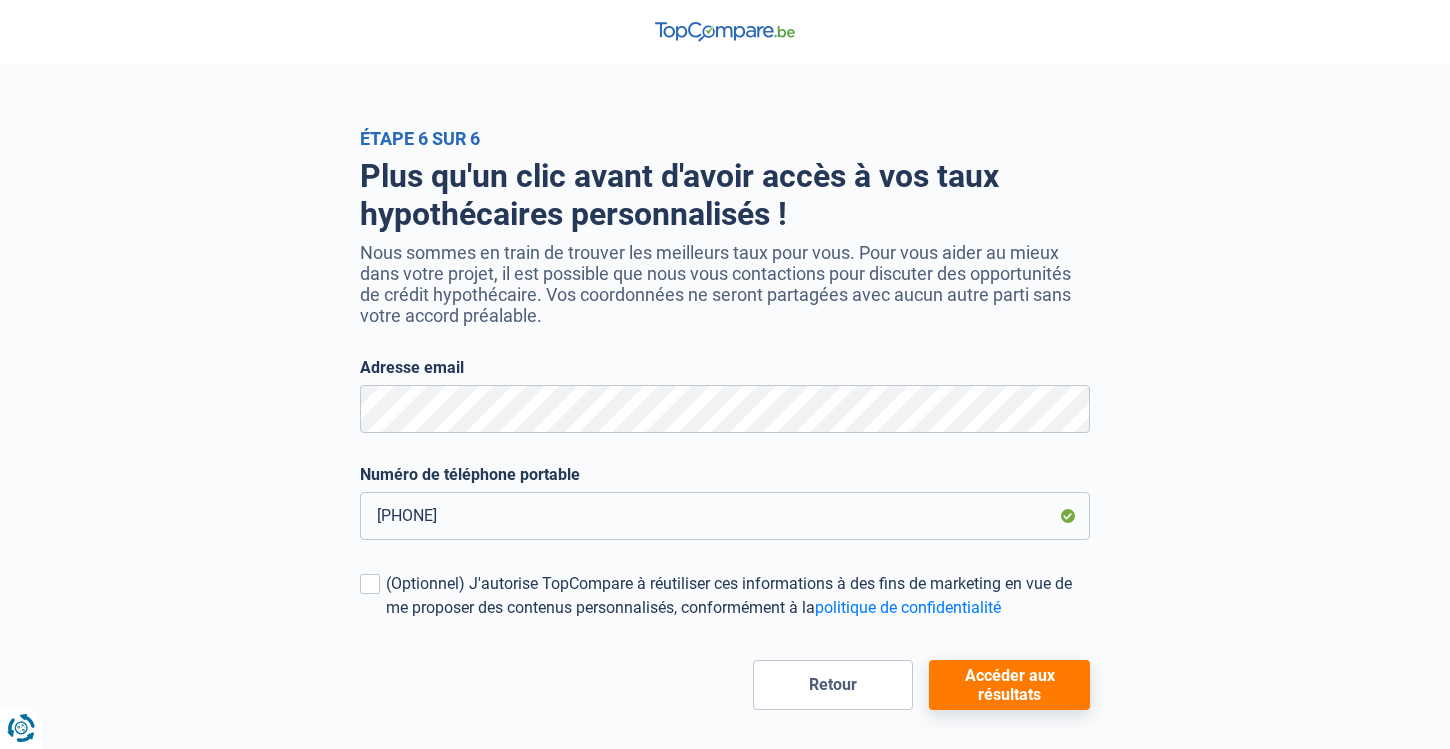 click on "Accéder aux résultats" at bounding box center [1009, 685] 